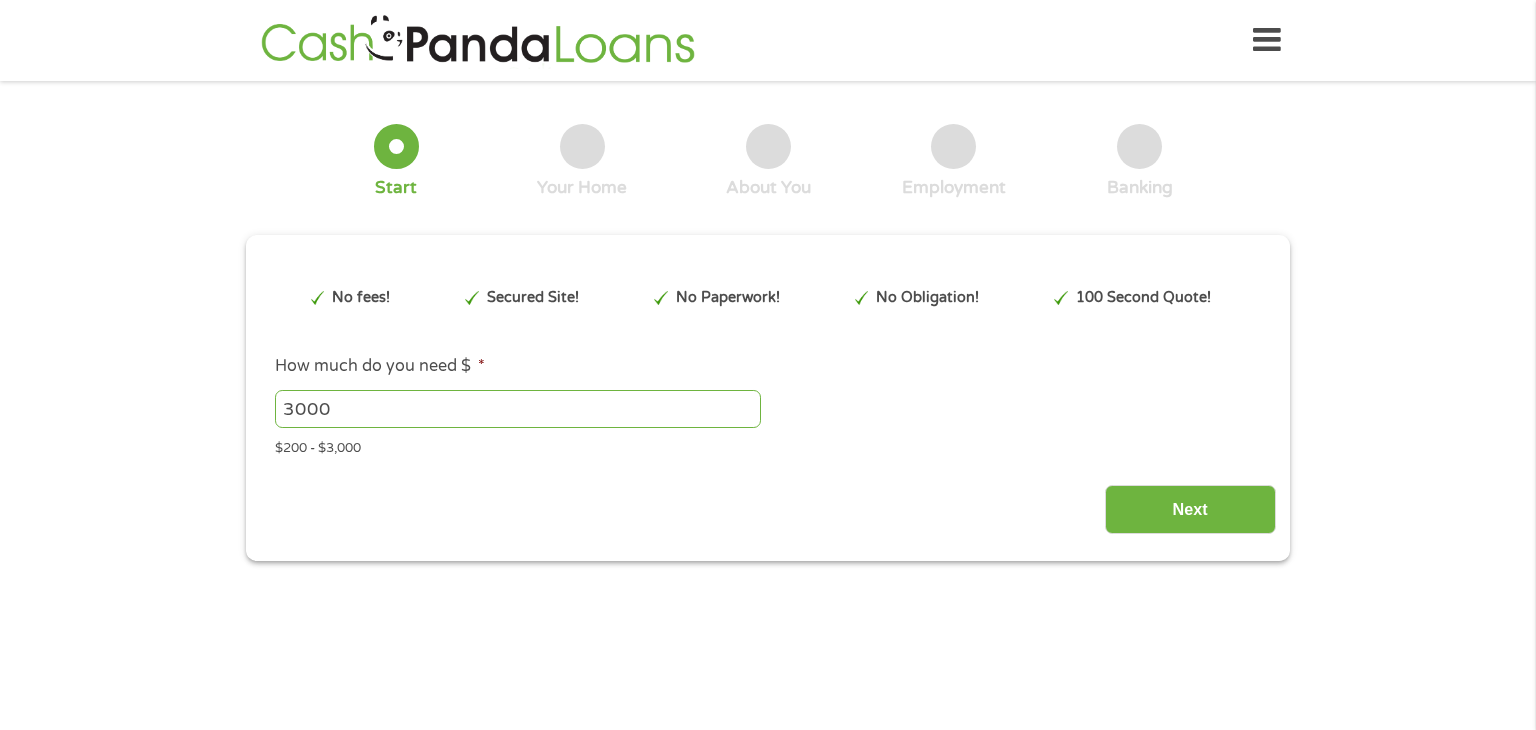 scroll, scrollTop: 0, scrollLeft: 0, axis: both 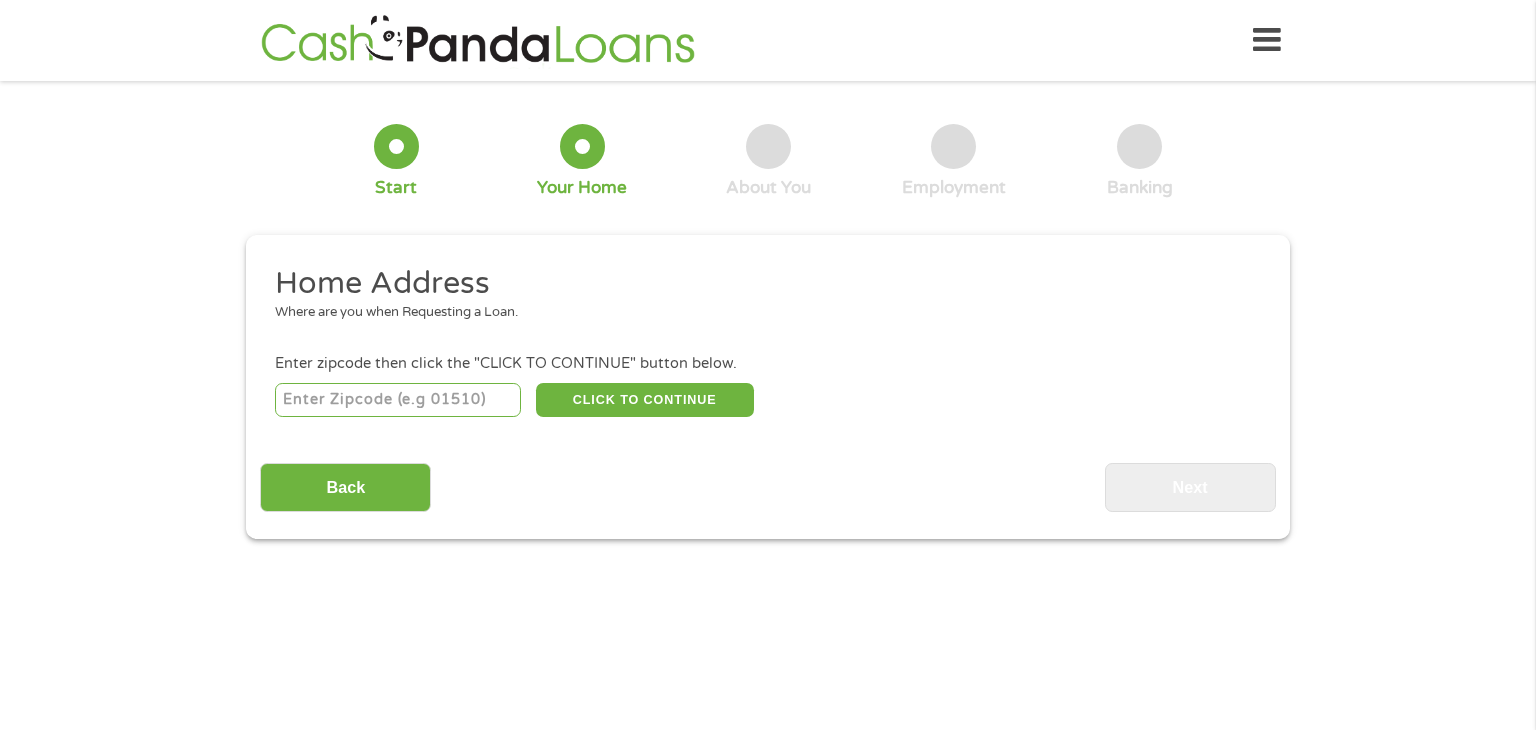 click at bounding box center [398, 400] 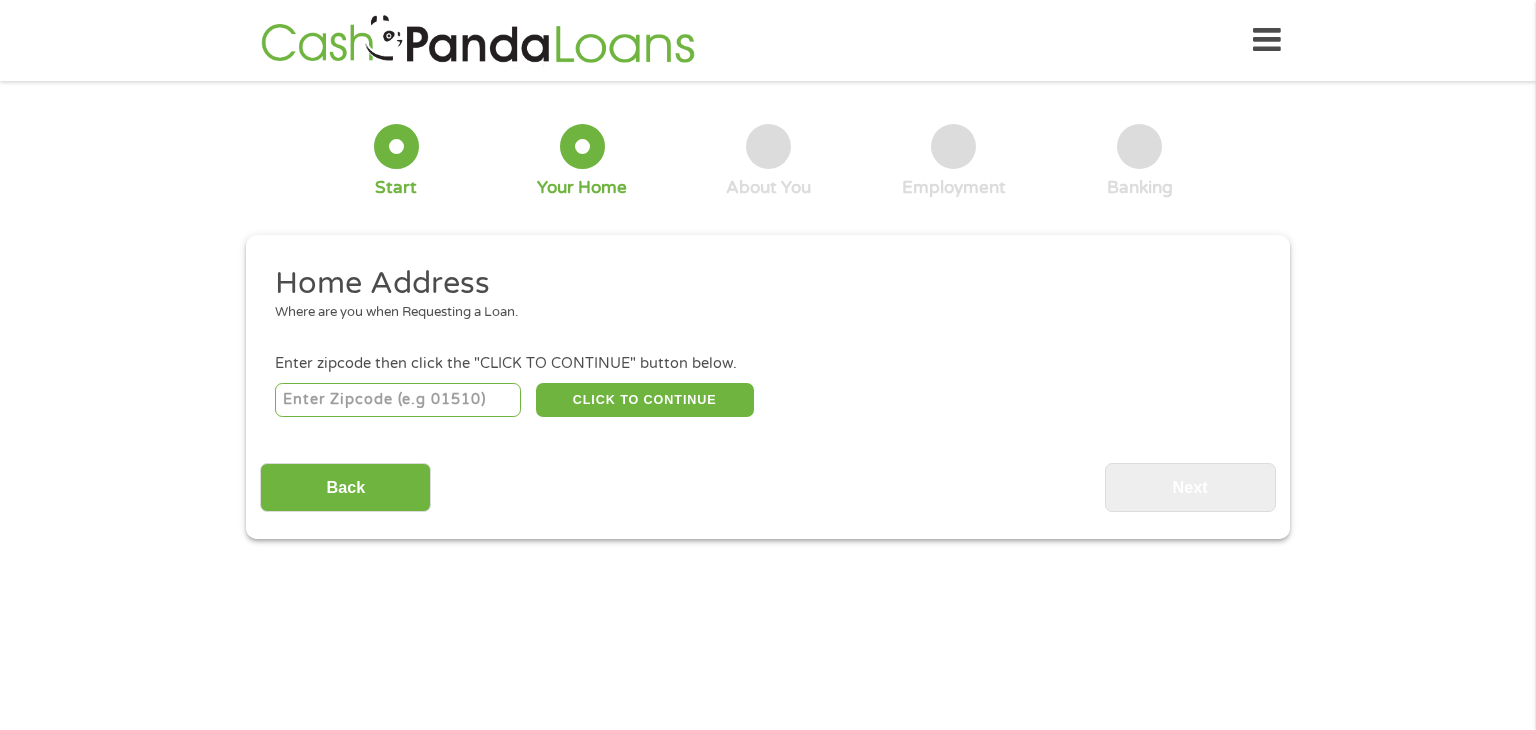 type on "[POSTAL_CODE]" 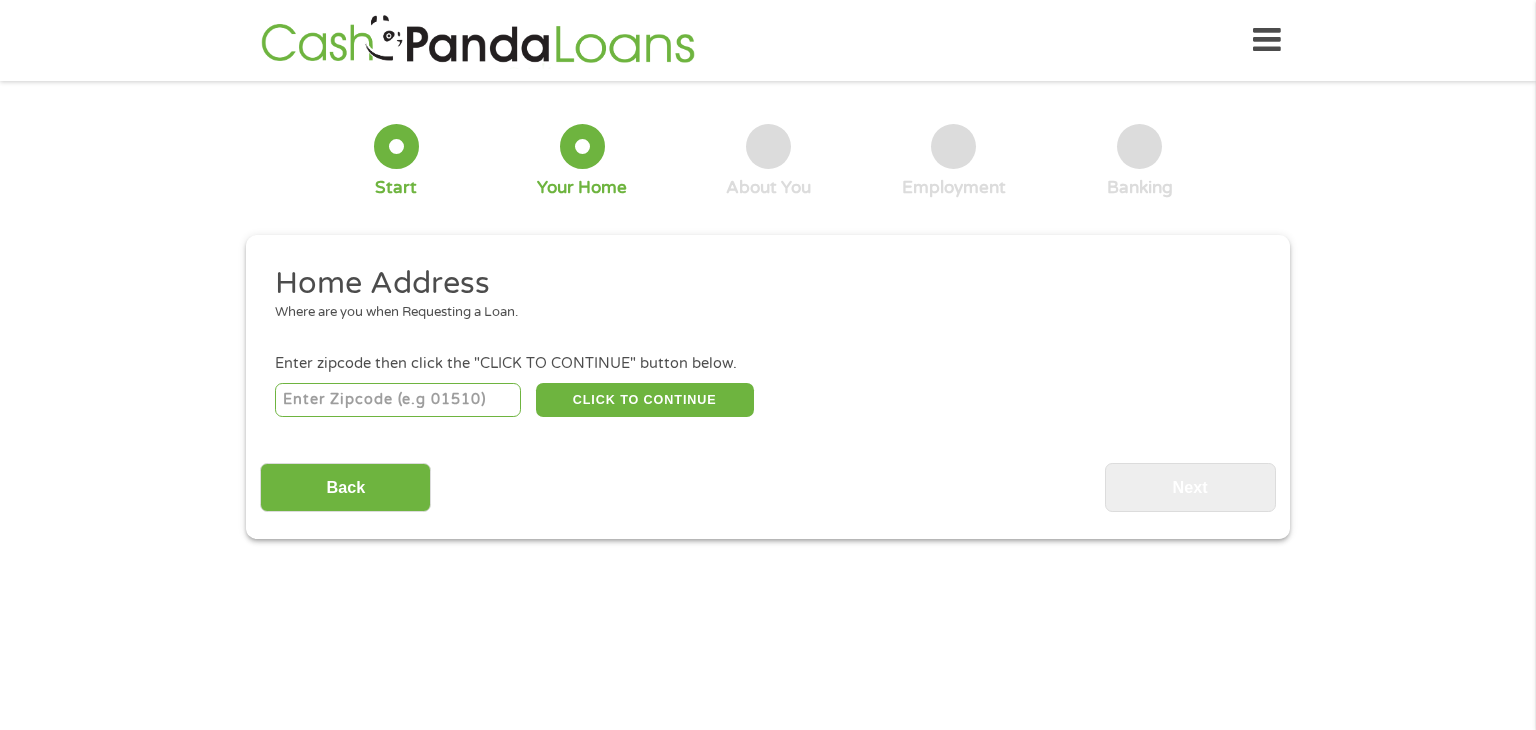 select on "Kentucky" 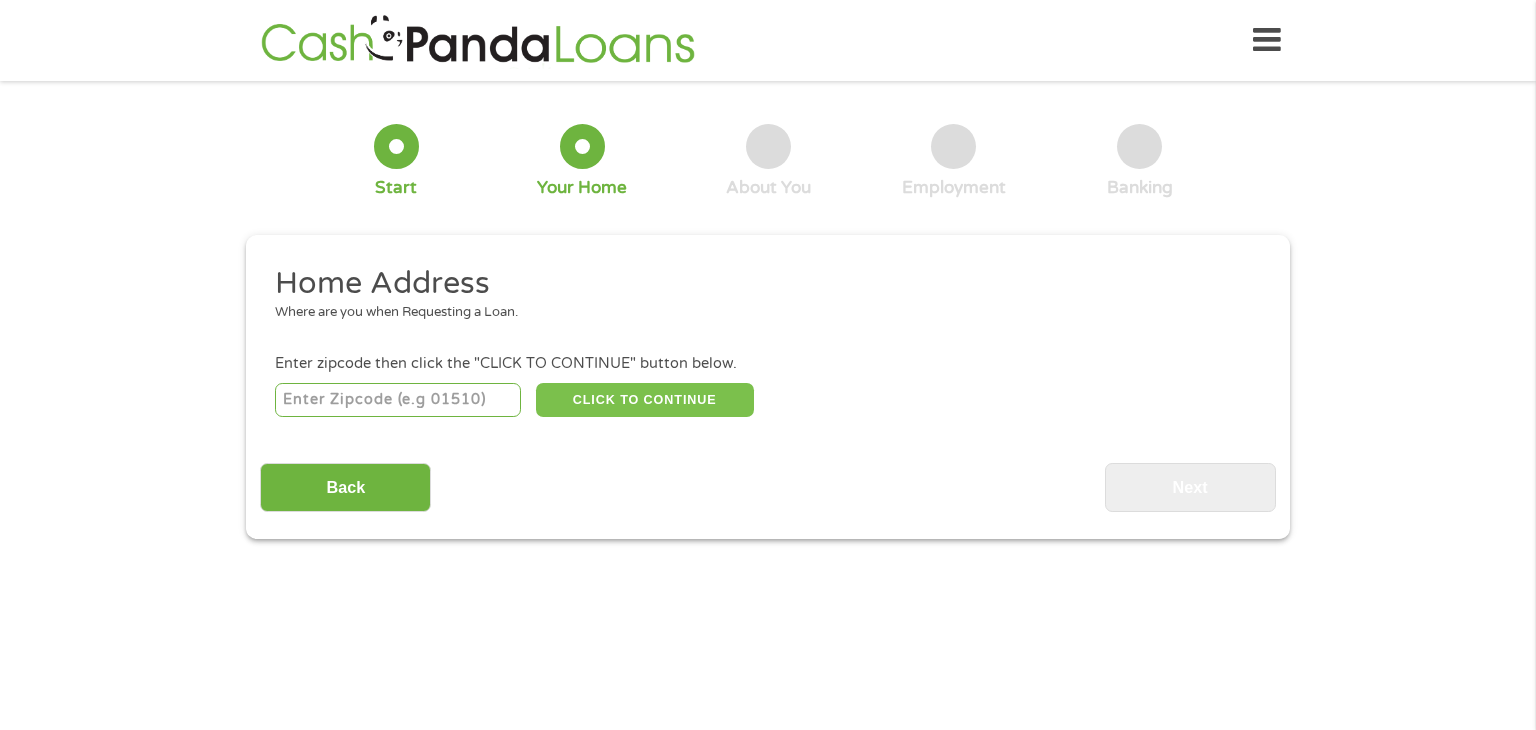 click on "CLICK TO CONTINUE" at bounding box center (645, 400) 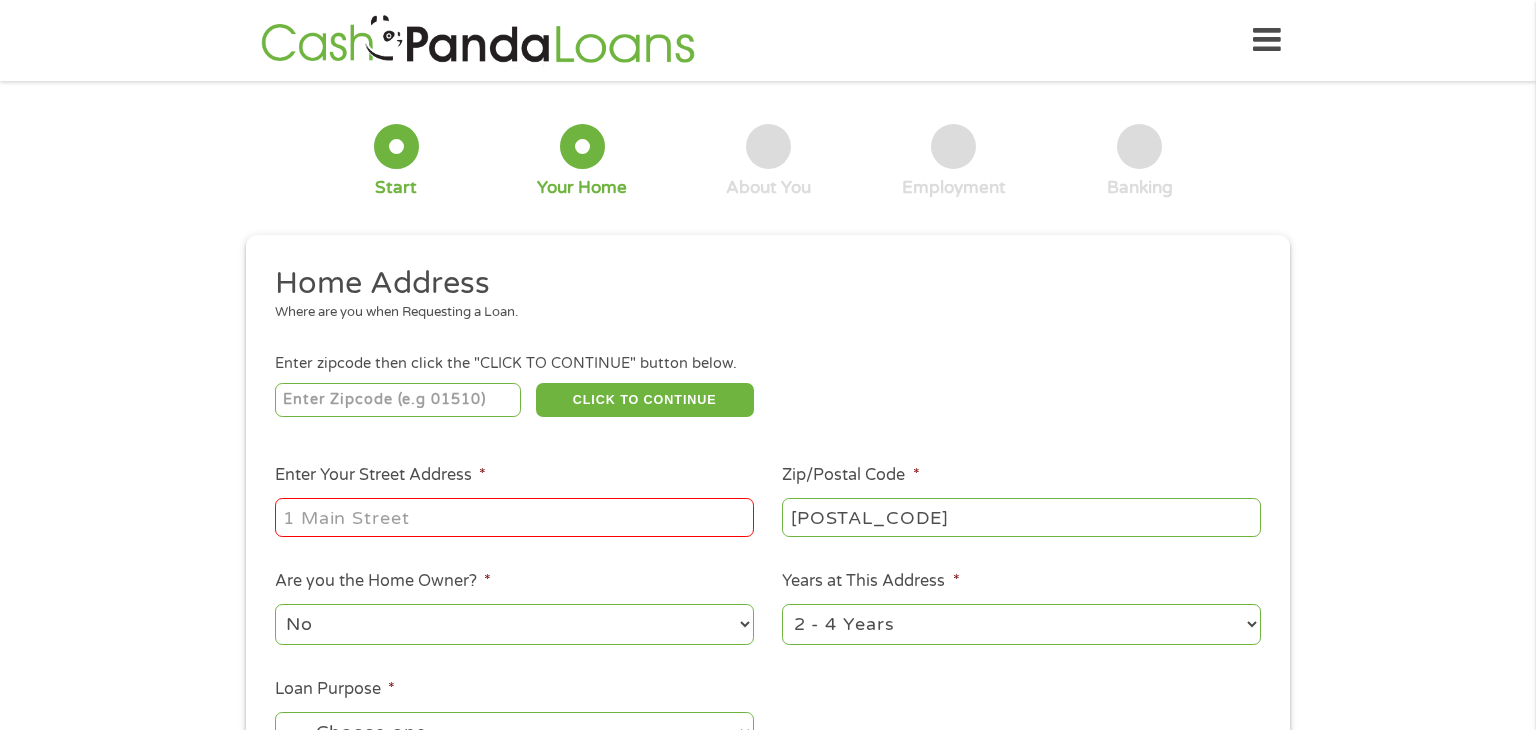 click on "Enter Your Street Address *" at bounding box center [514, 517] 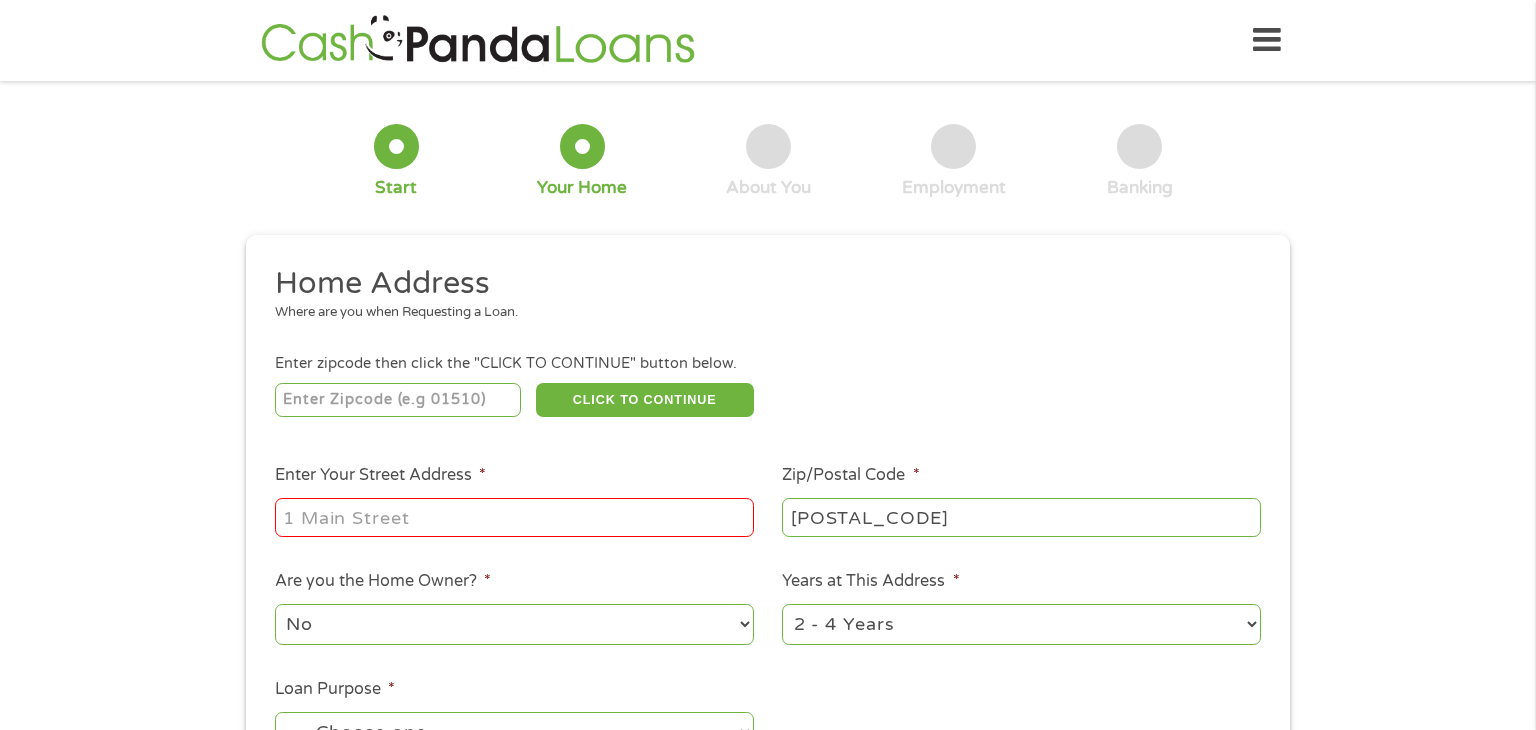 type on "[NUMBER] [STREET]." 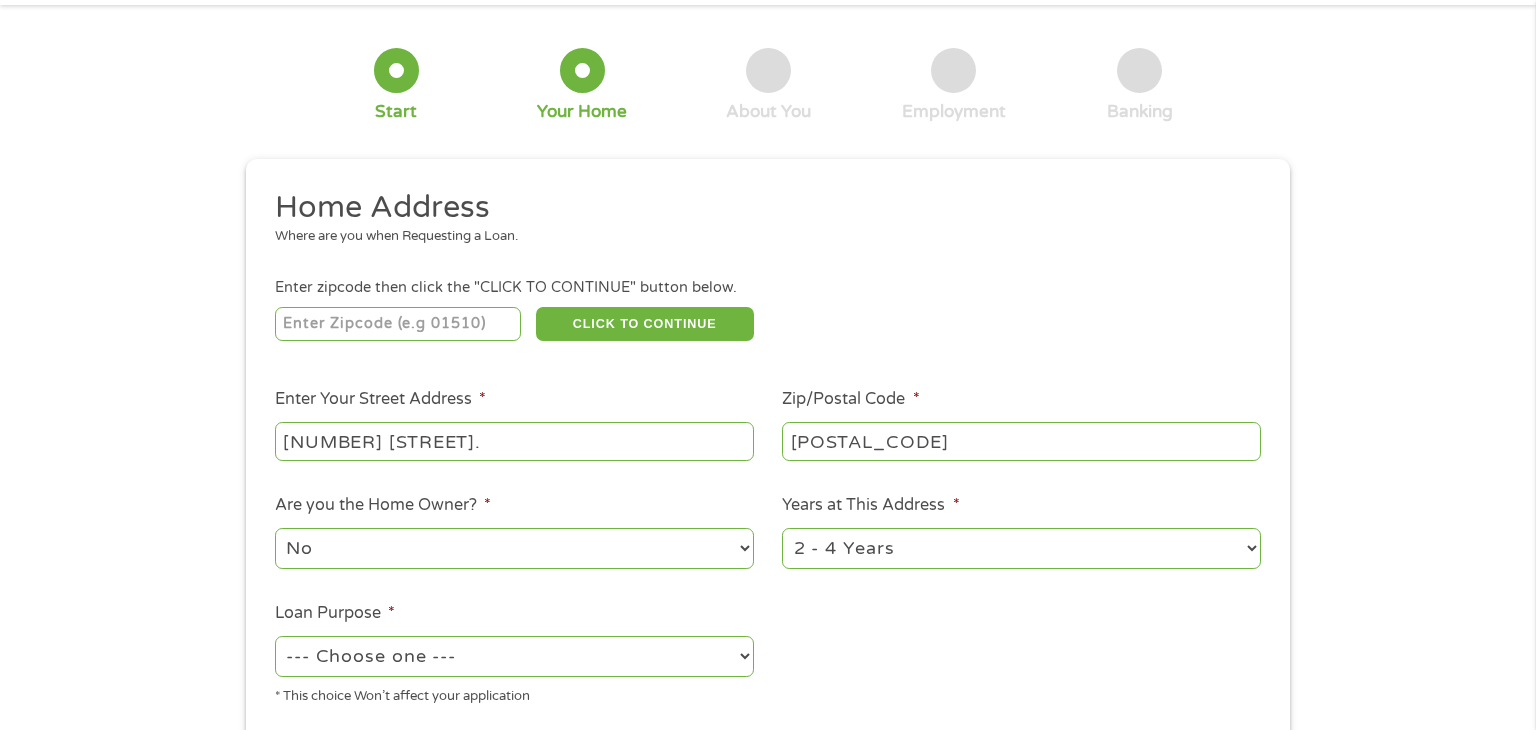 scroll, scrollTop: 82, scrollLeft: 0, axis: vertical 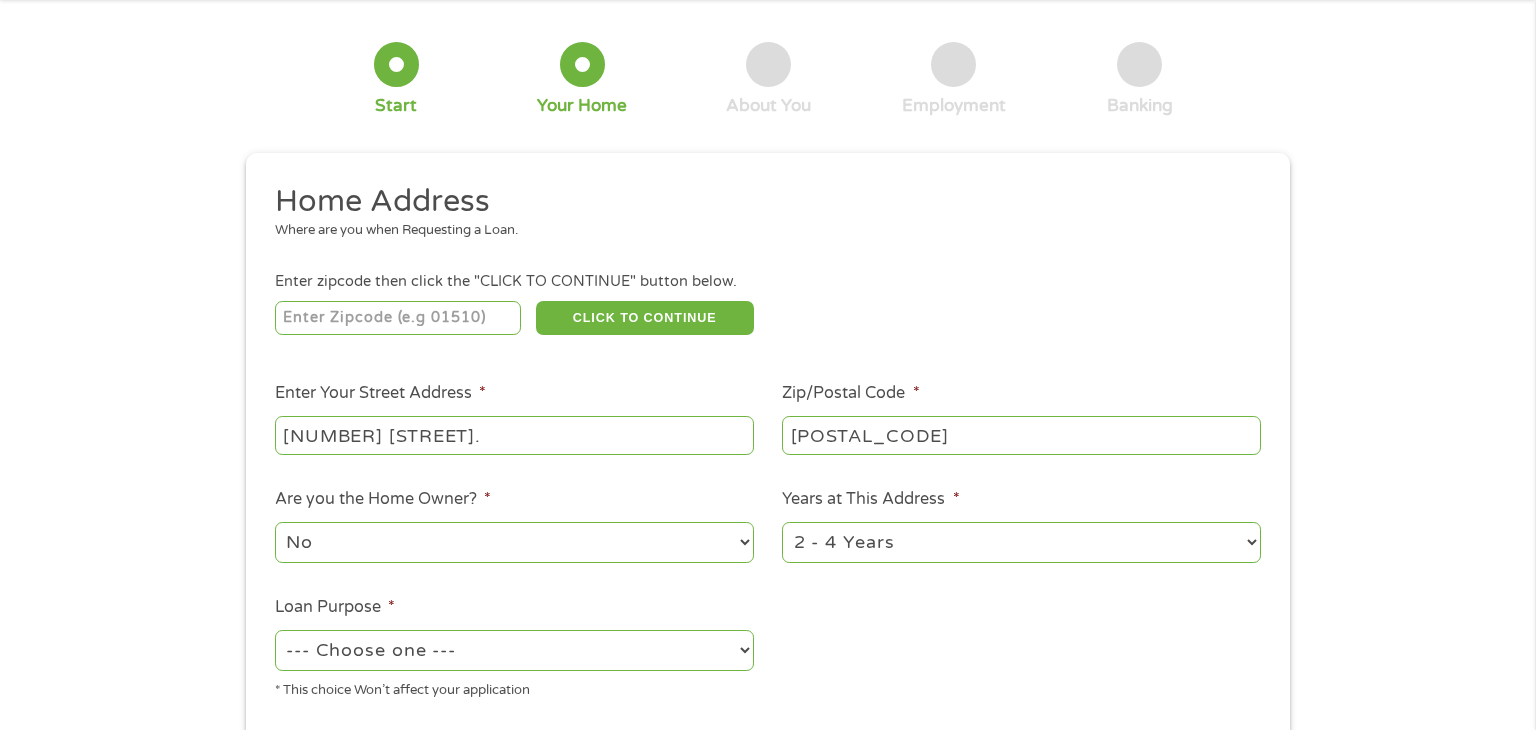 click on "--- Choose one --- Pay Bills Debt Consolidation Home Improvement Major Purchase Car Loan Short Term Cash Medical Expenses Other" at bounding box center (514, 650) 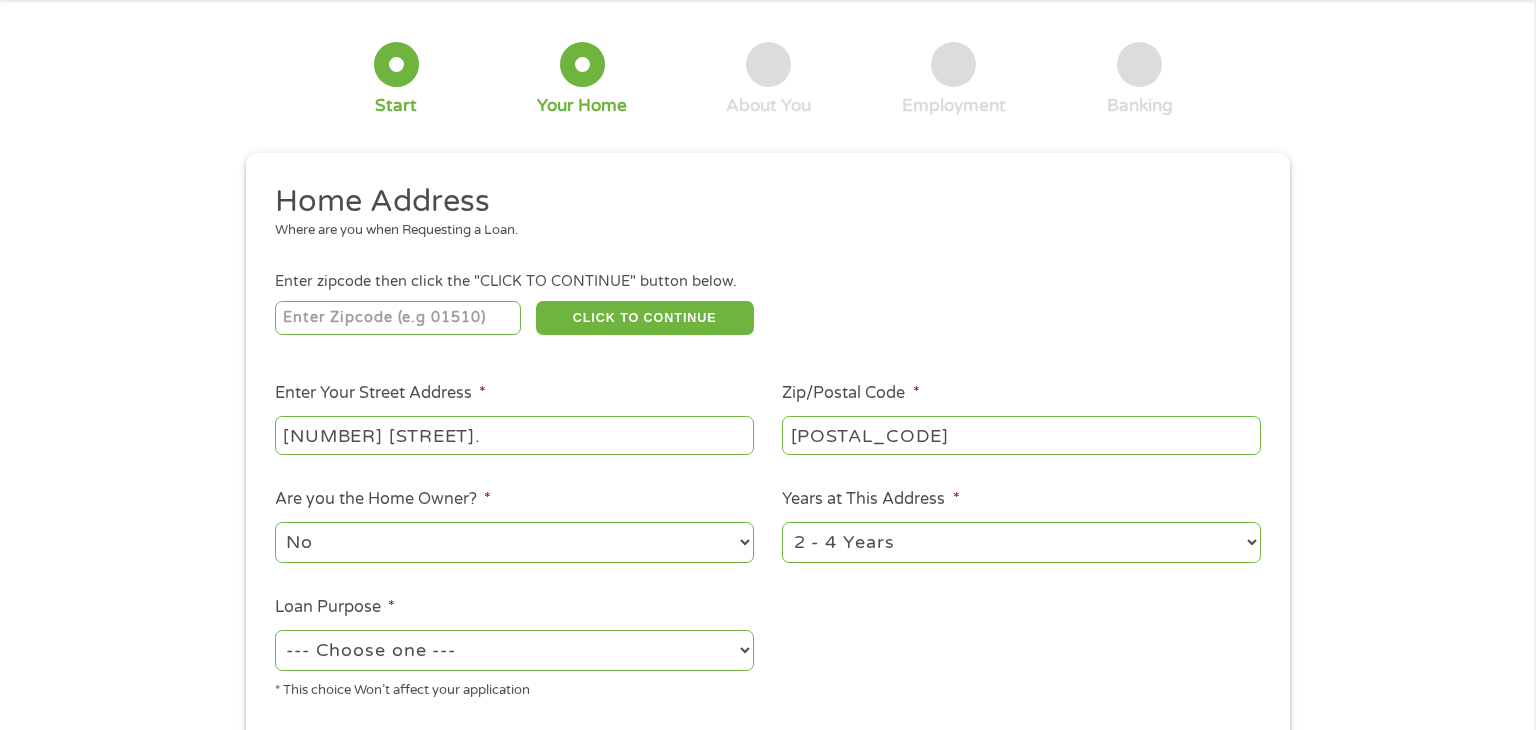 select on "shorttermcash" 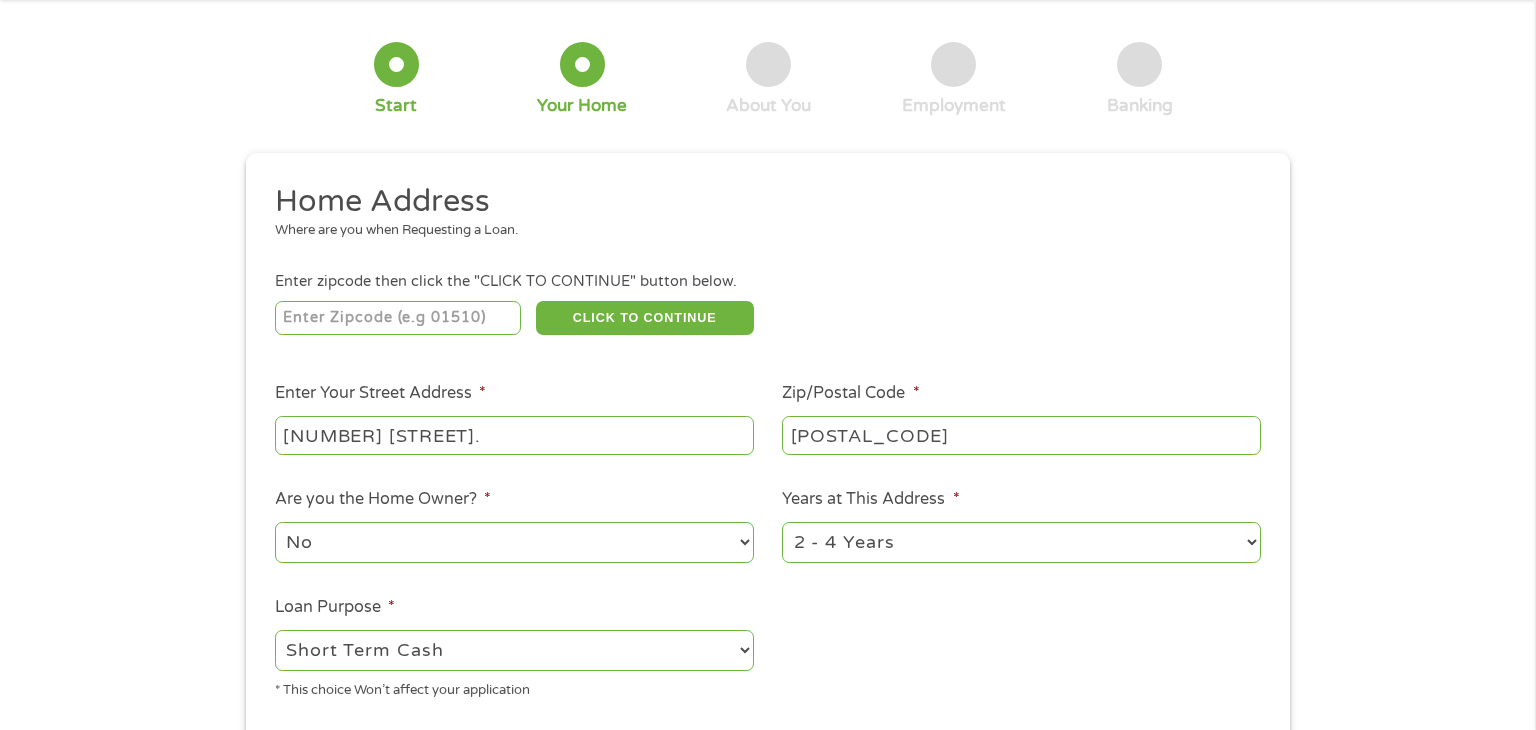 click on "--- Choose one --- Pay Bills Debt Consolidation Home Improvement Major Purchase Car Loan Short Term Cash Medical Expenses Other" at bounding box center [514, 650] 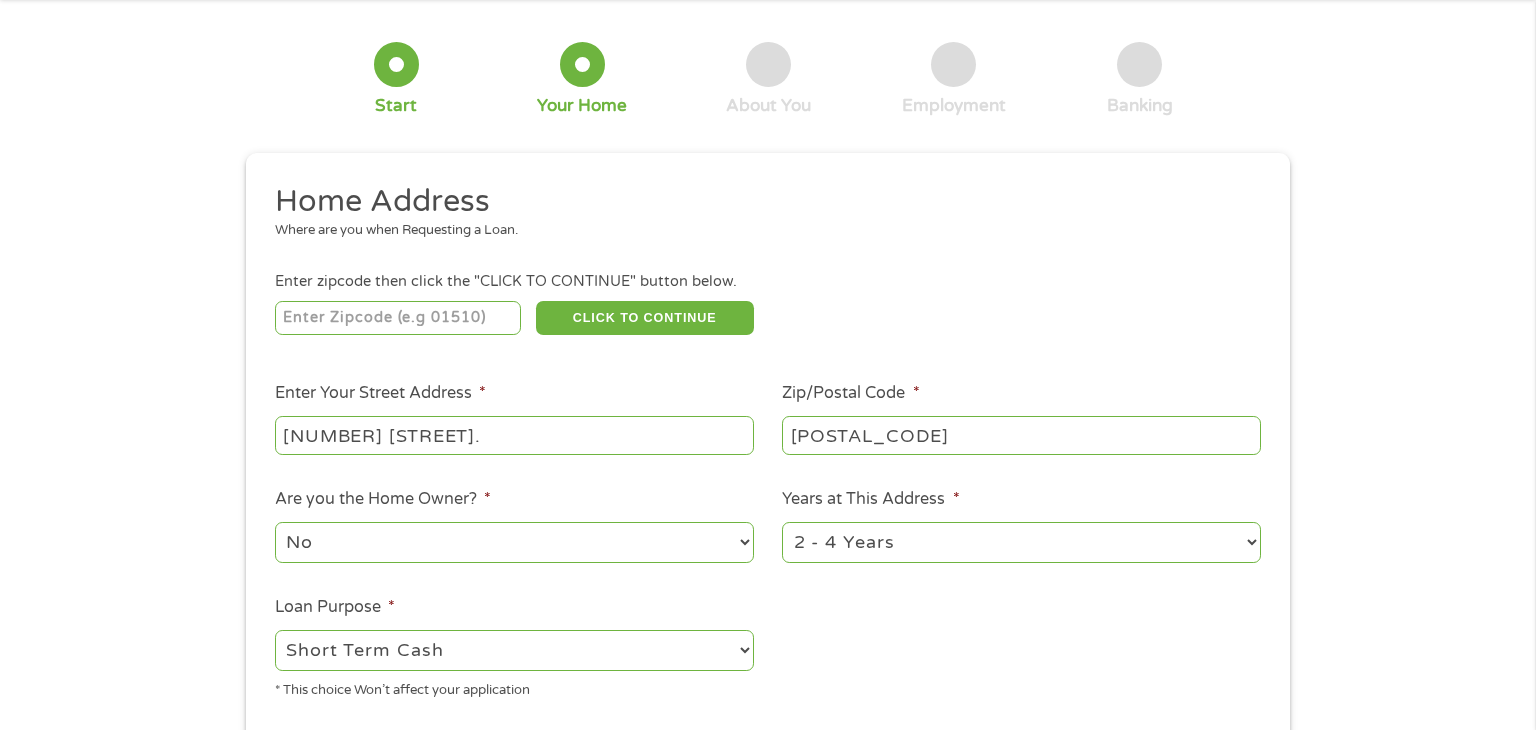 click on "No Yes" at bounding box center (514, 542) 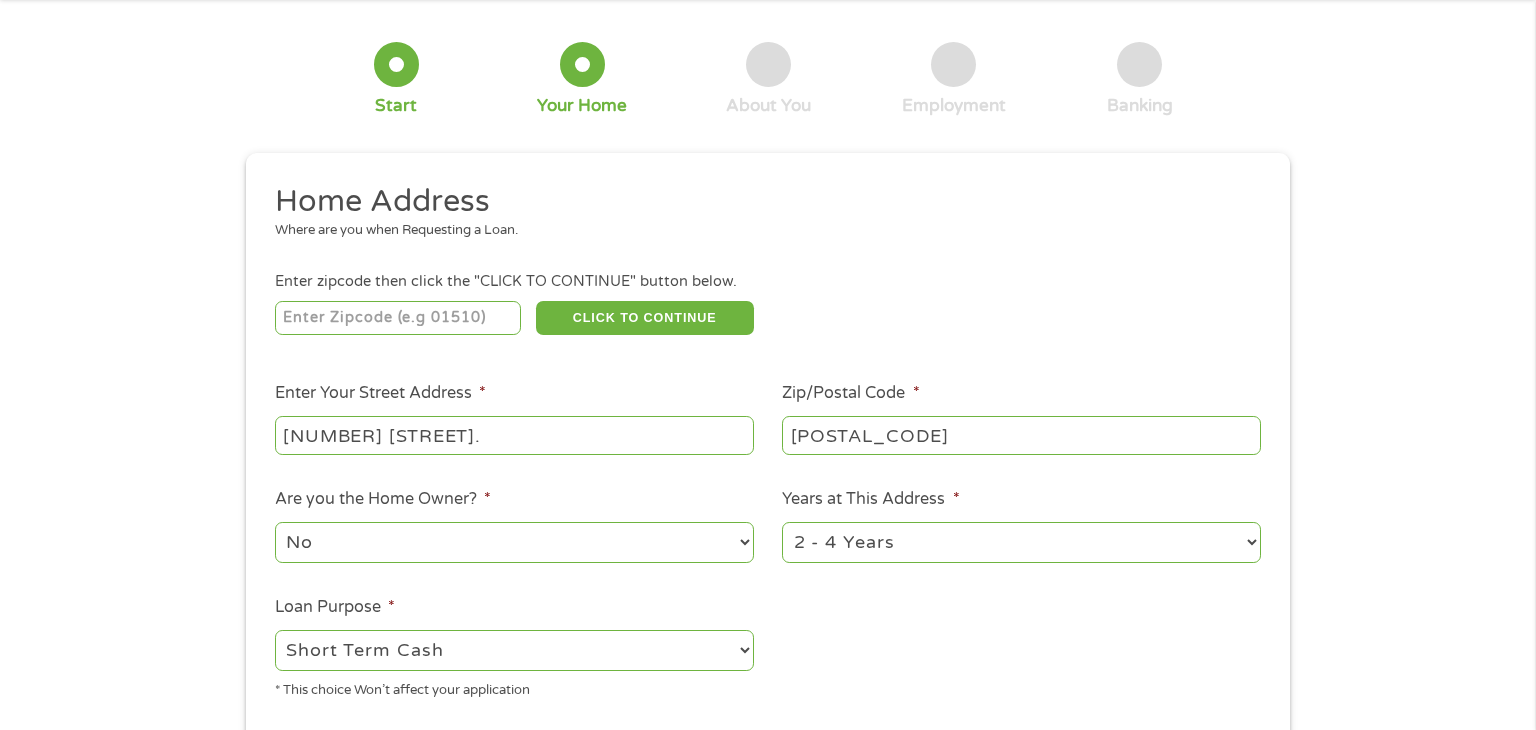 select on "yes" 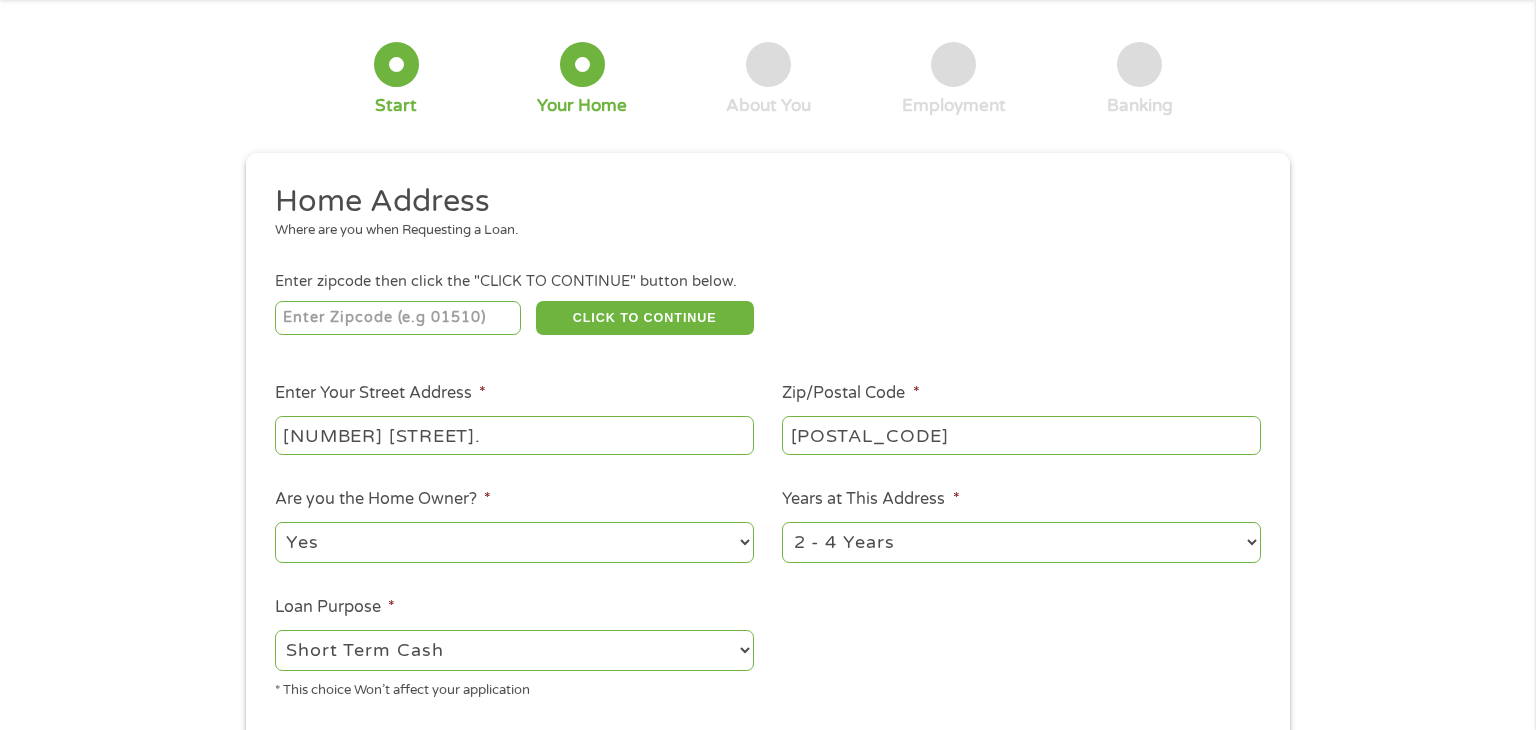 click on "No Yes" at bounding box center [514, 542] 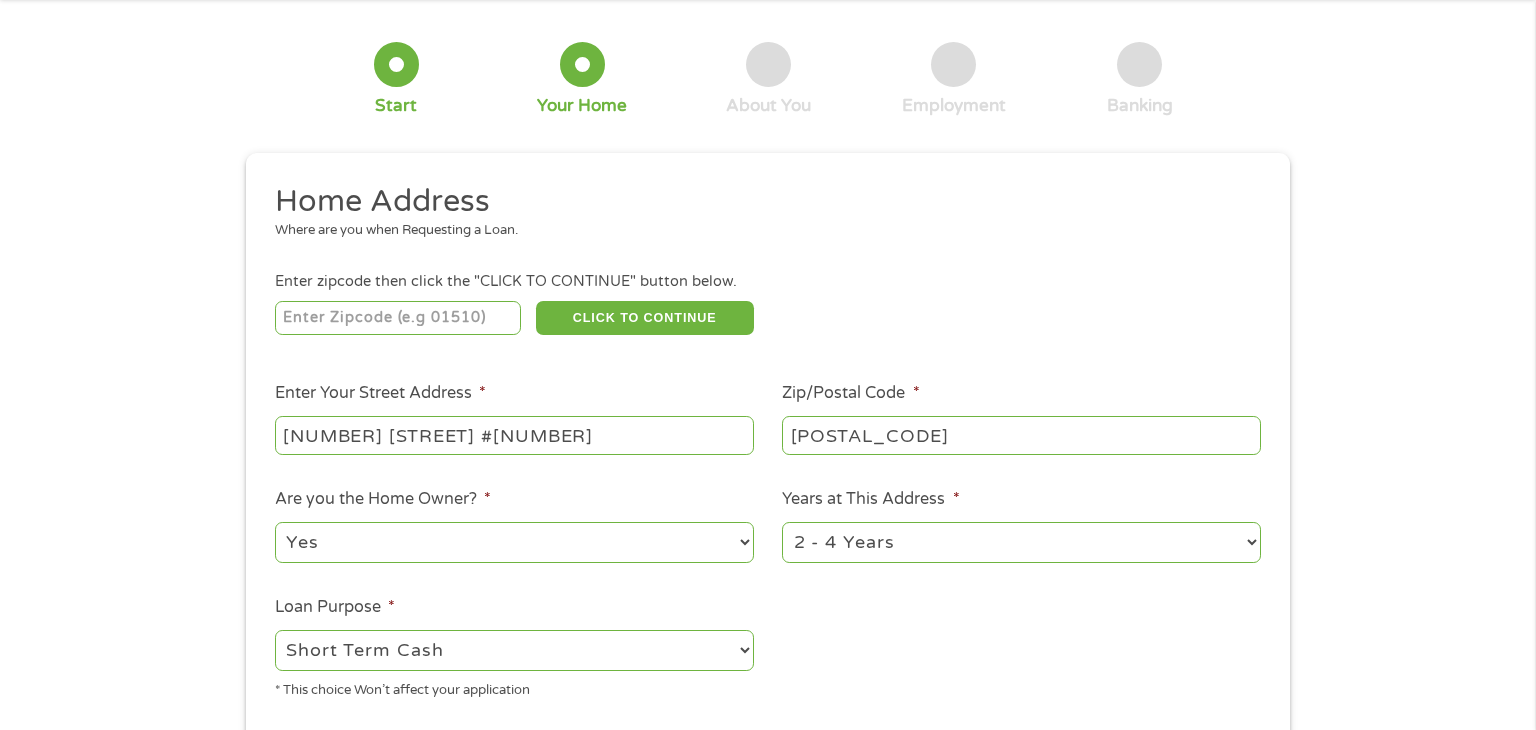 type on "[NUMBER] [STREET] #[NUMBER]" 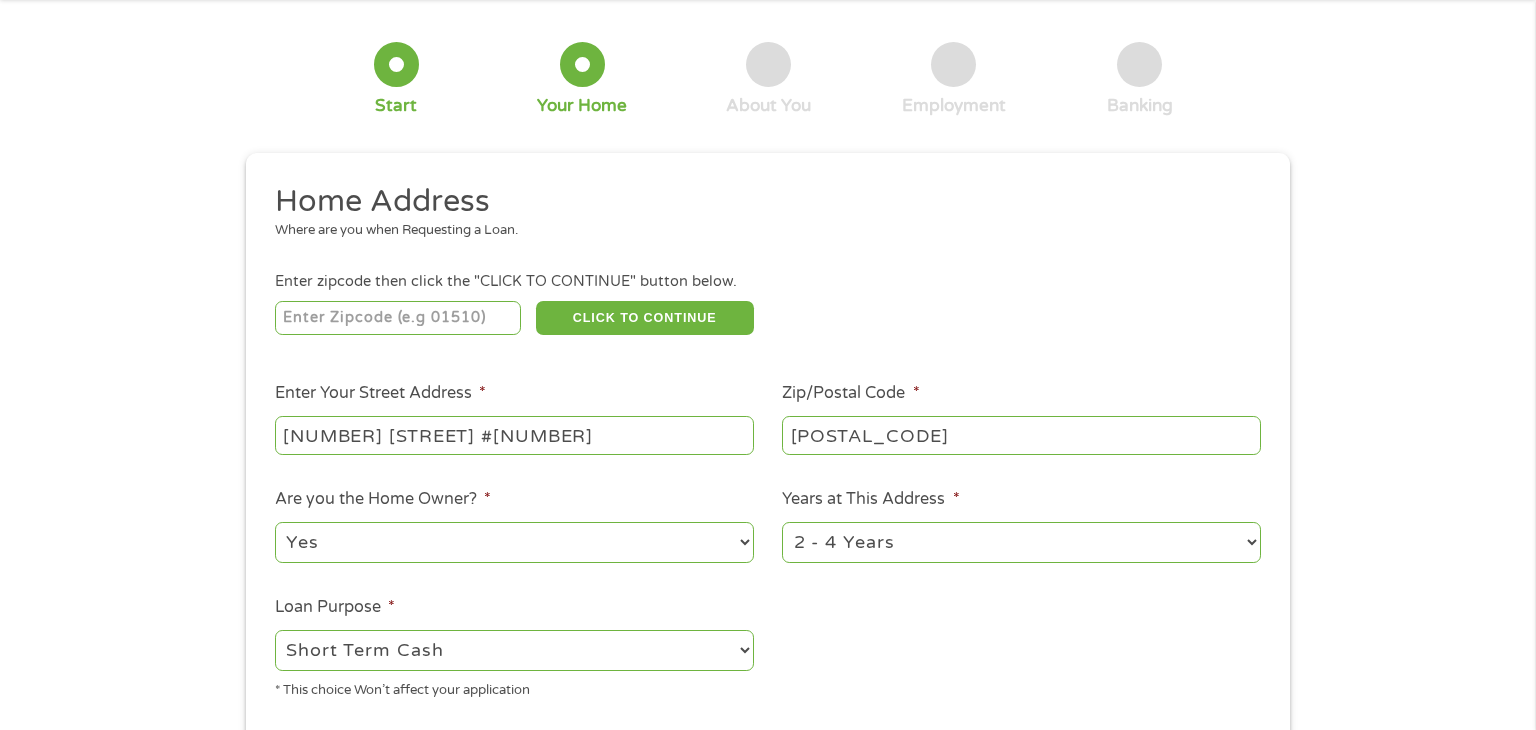 click on "1 Year or less 1 - 2 Years 2 - 4 Years Over 4 Years" at bounding box center (1021, 542) 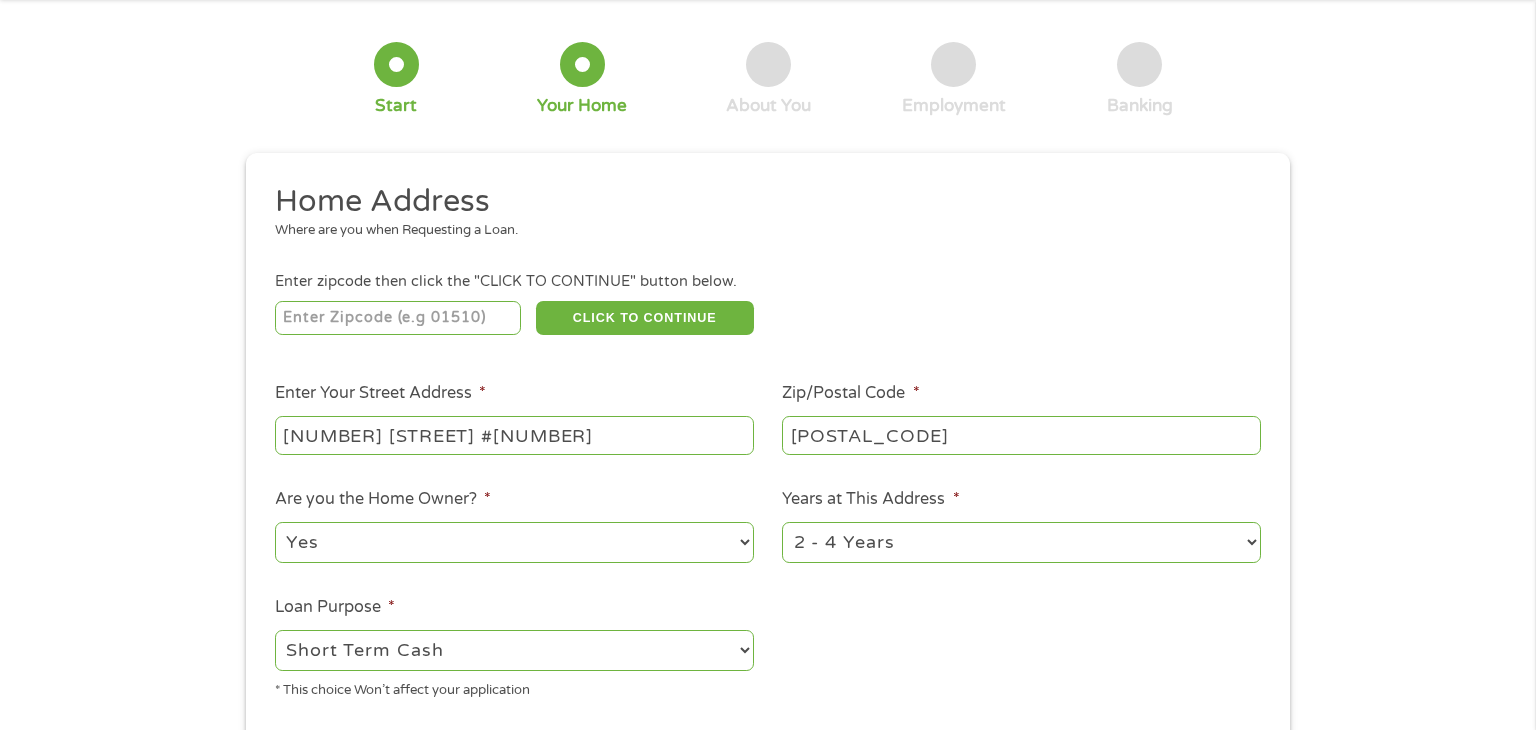 select on "12months" 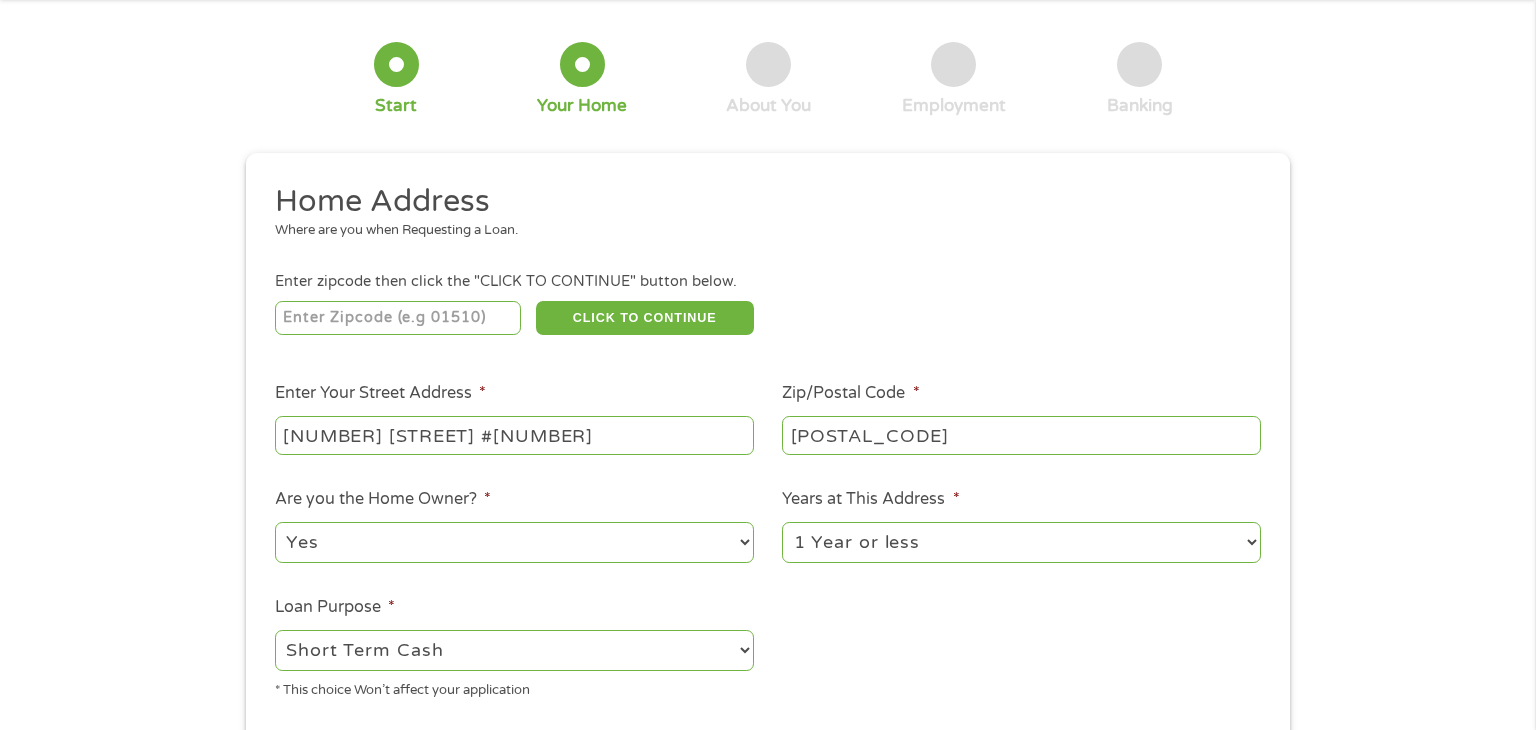 click on "1 Year or less 1 - 2 Years 2 - 4 Years Over 4 Years" at bounding box center (1021, 542) 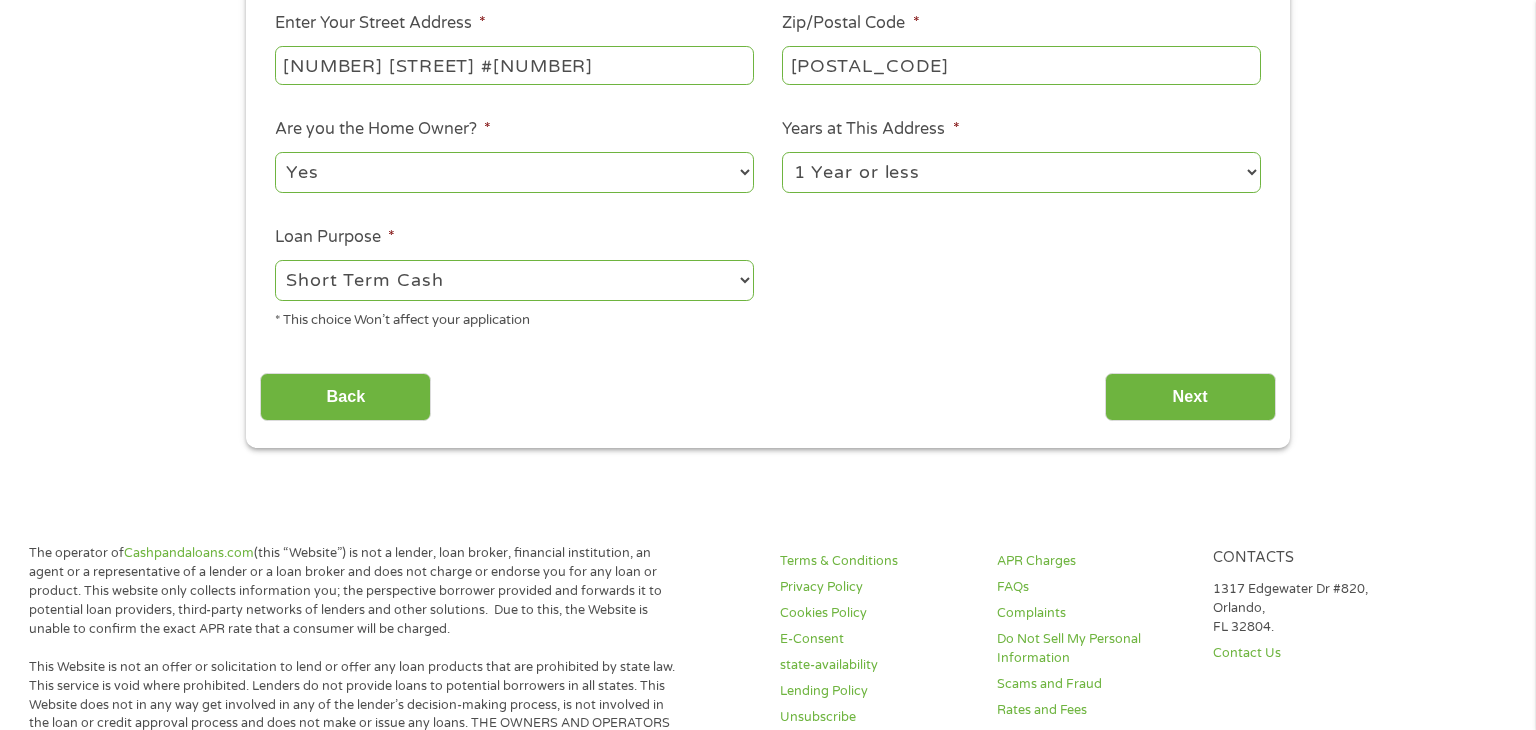 scroll, scrollTop: 454, scrollLeft: 0, axis: vertical 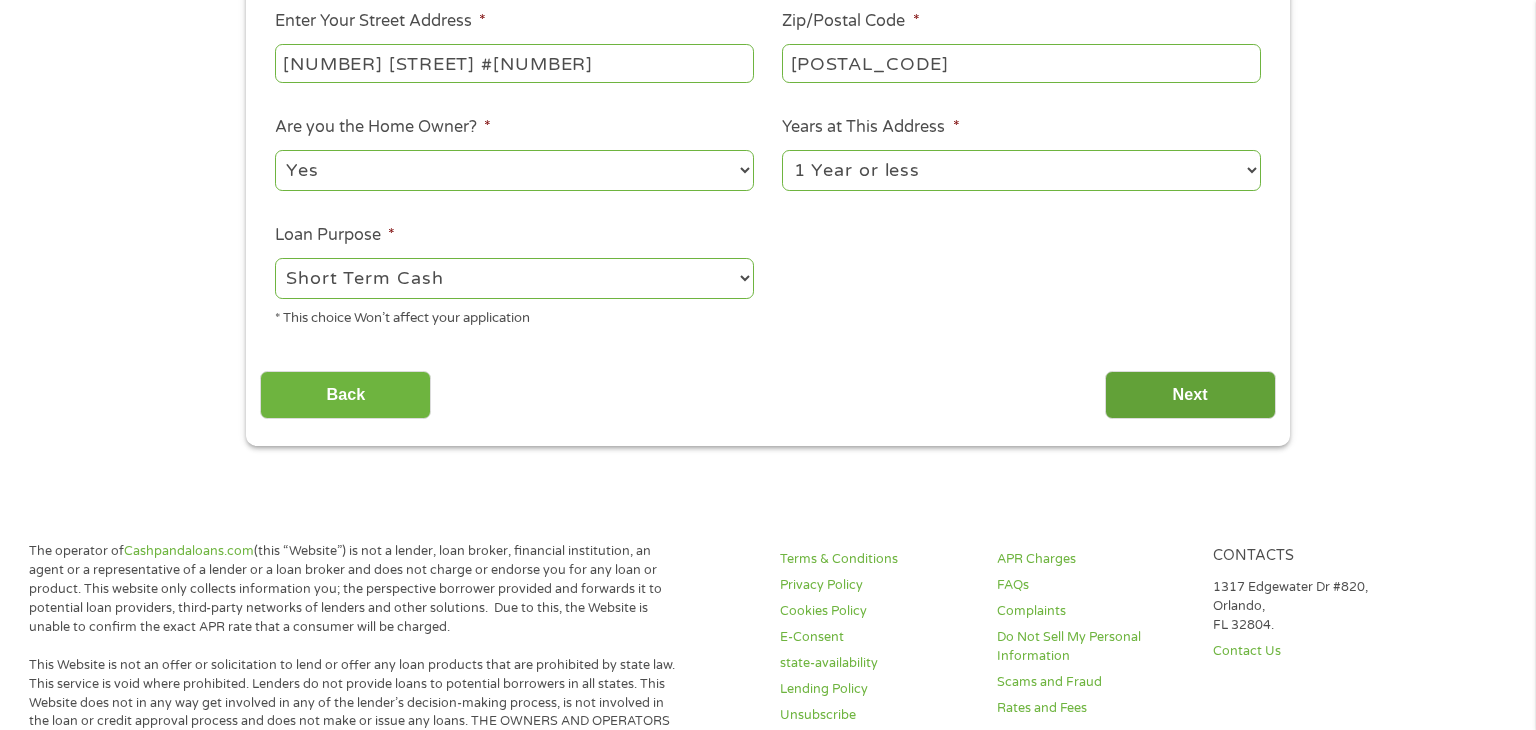 click on "Next" at bounding box center [1190, 395] 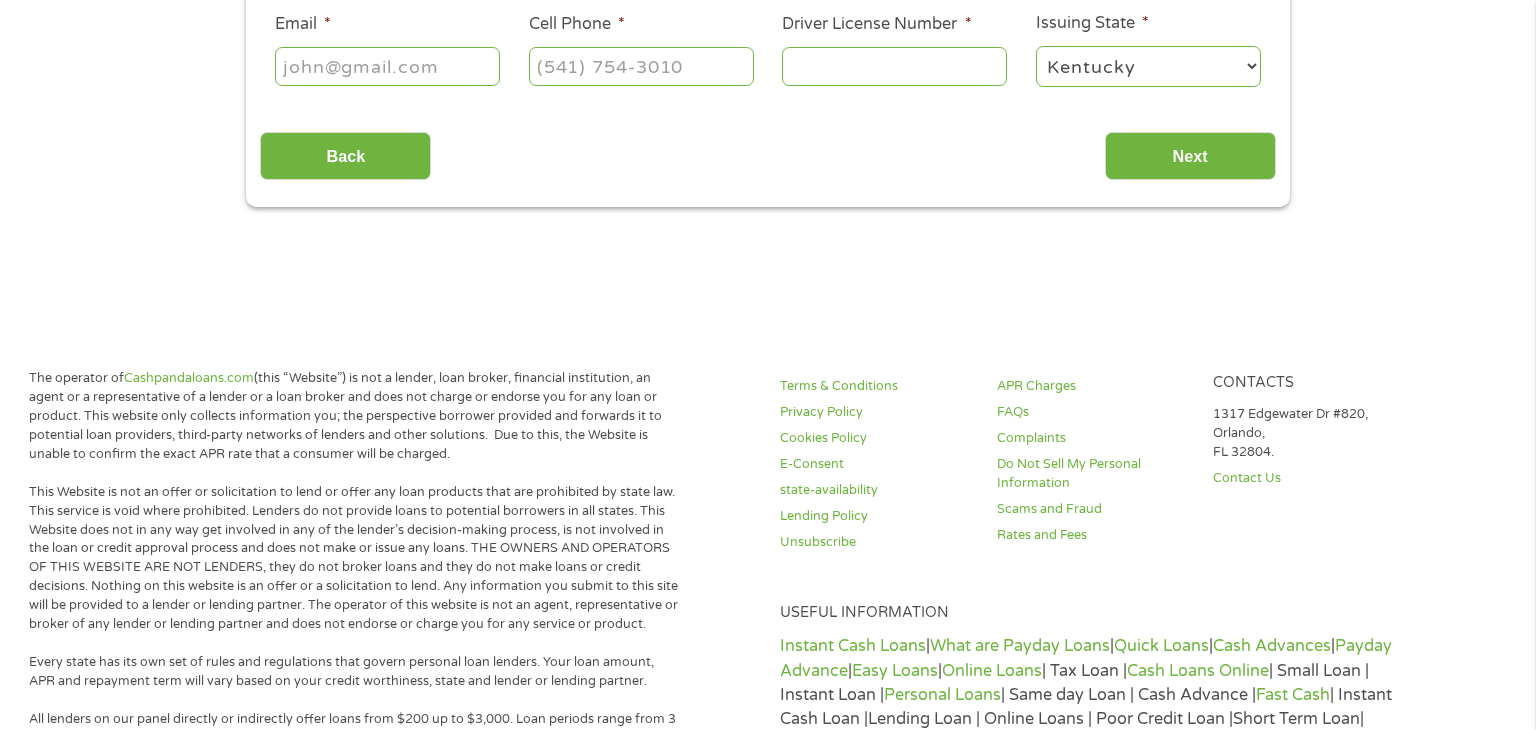 scroll, scrollTop: 8, scrollLeft: 8, axis: both 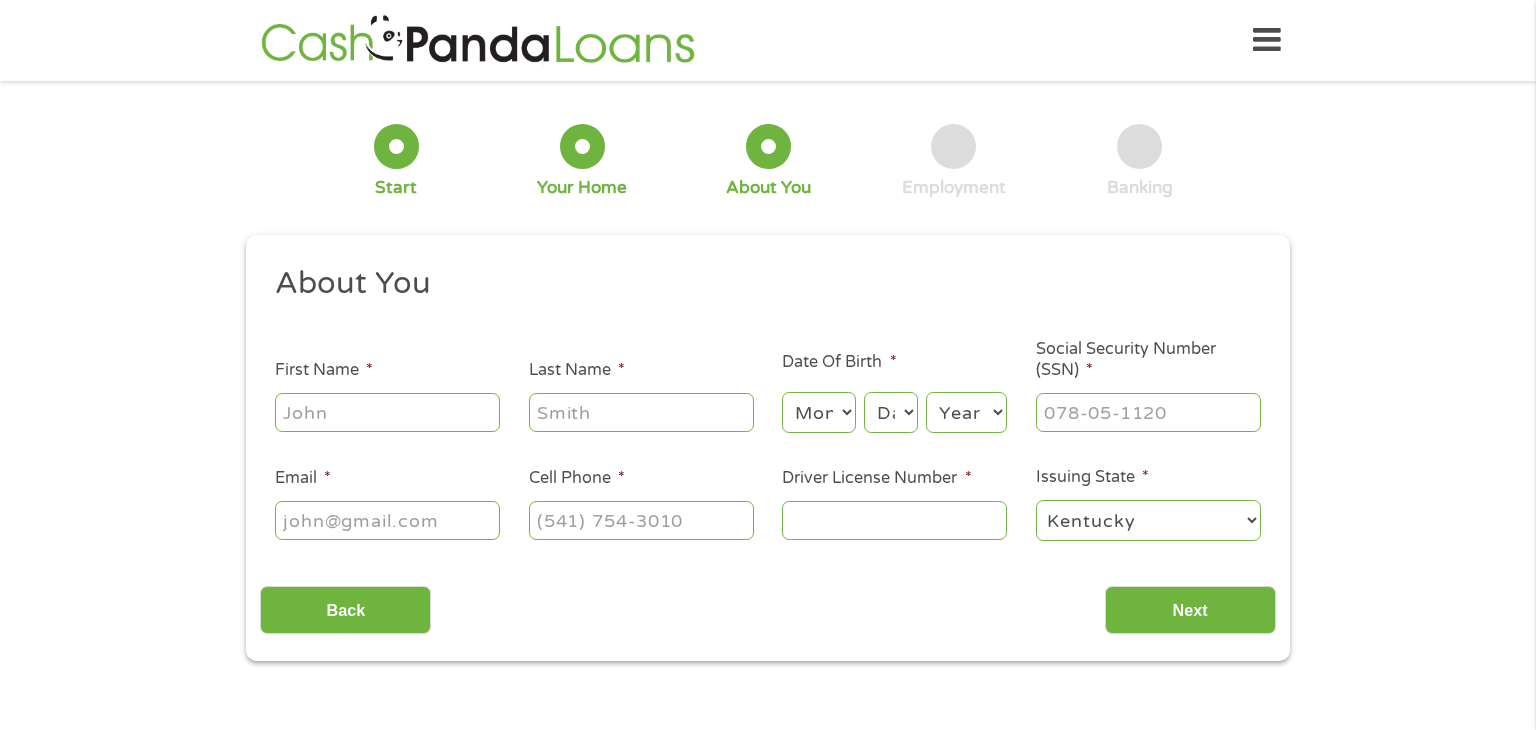 click on "First Name *" at bounding box center (387, 412) 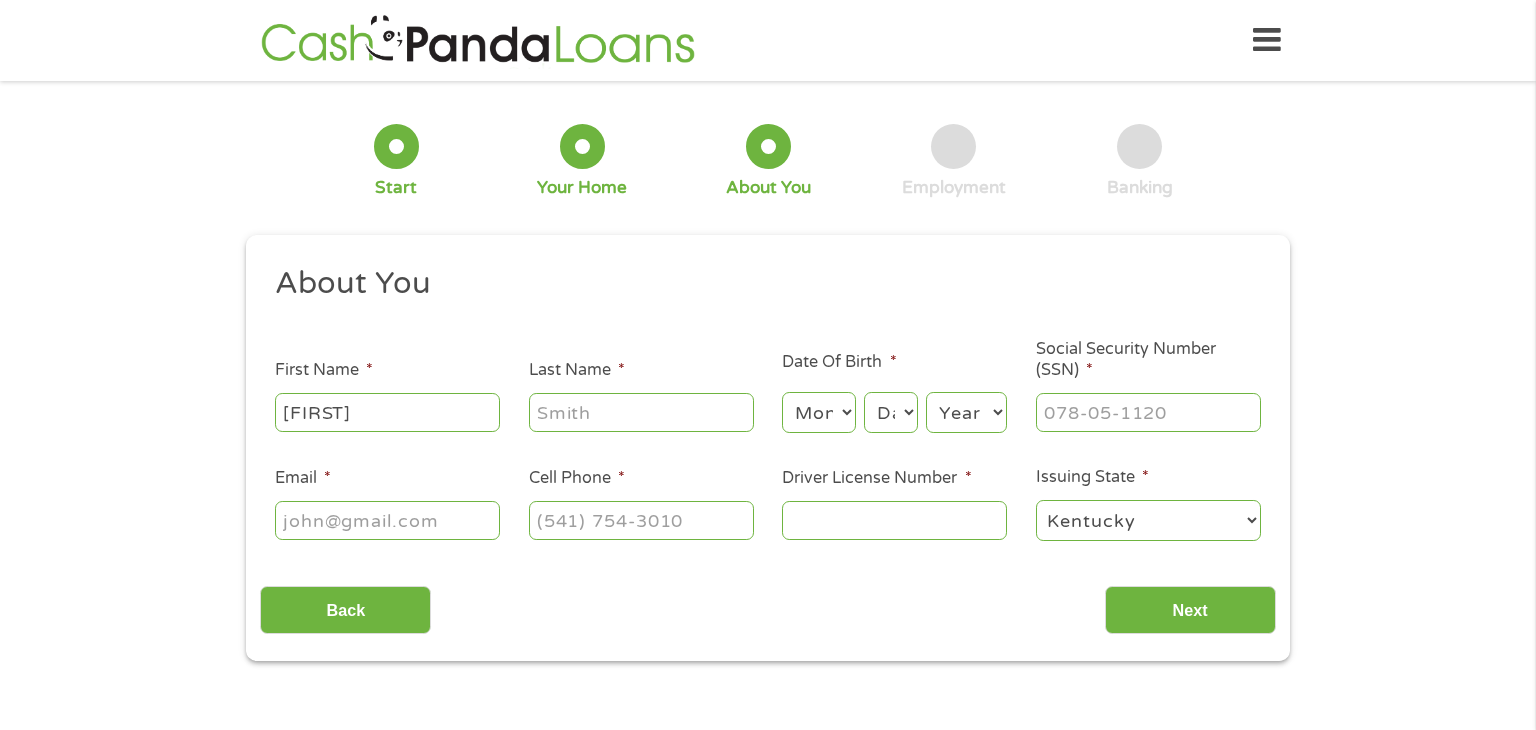 type on "[FIRST]" 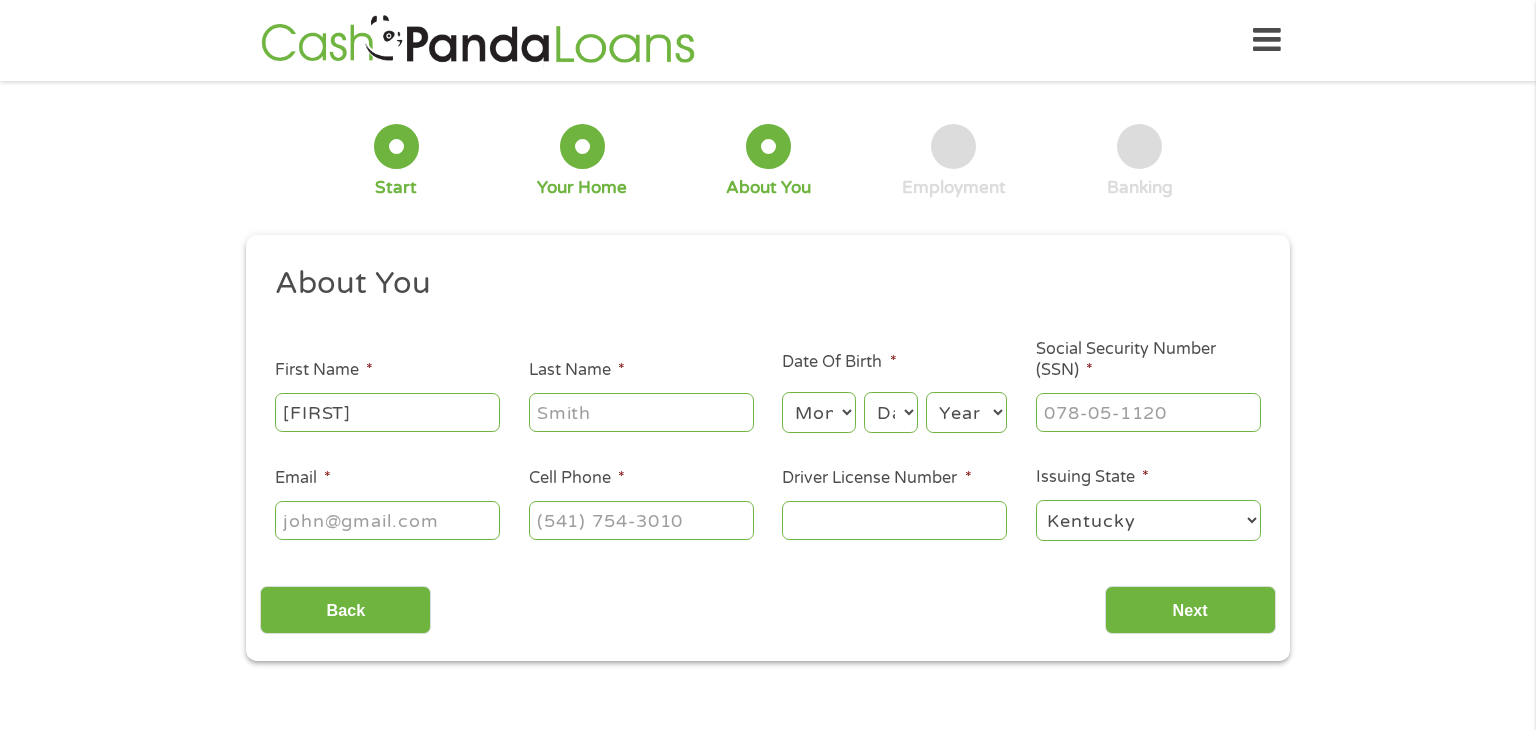 type on "[LAST]" 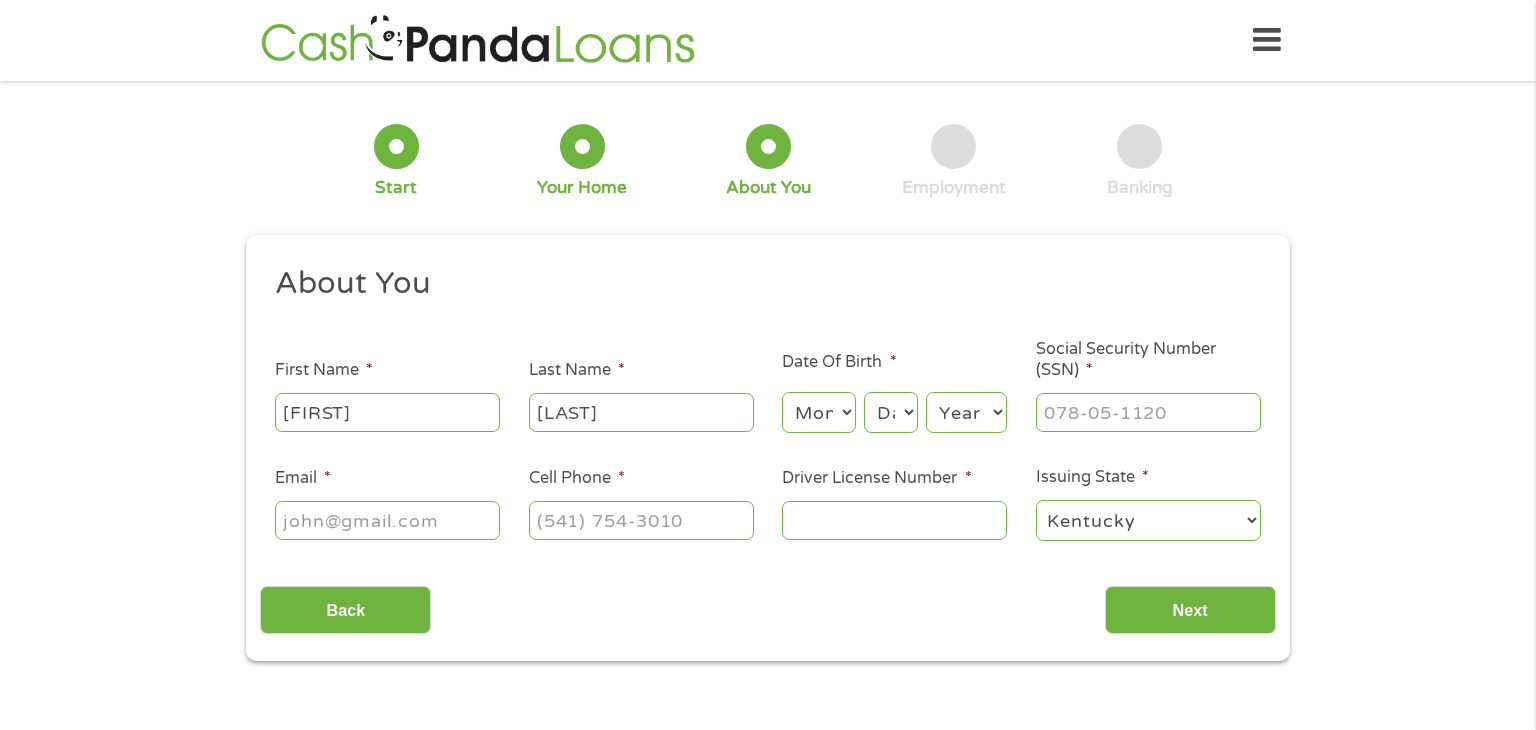 type on "[FIRST][LAST]@[DOMAIN]" 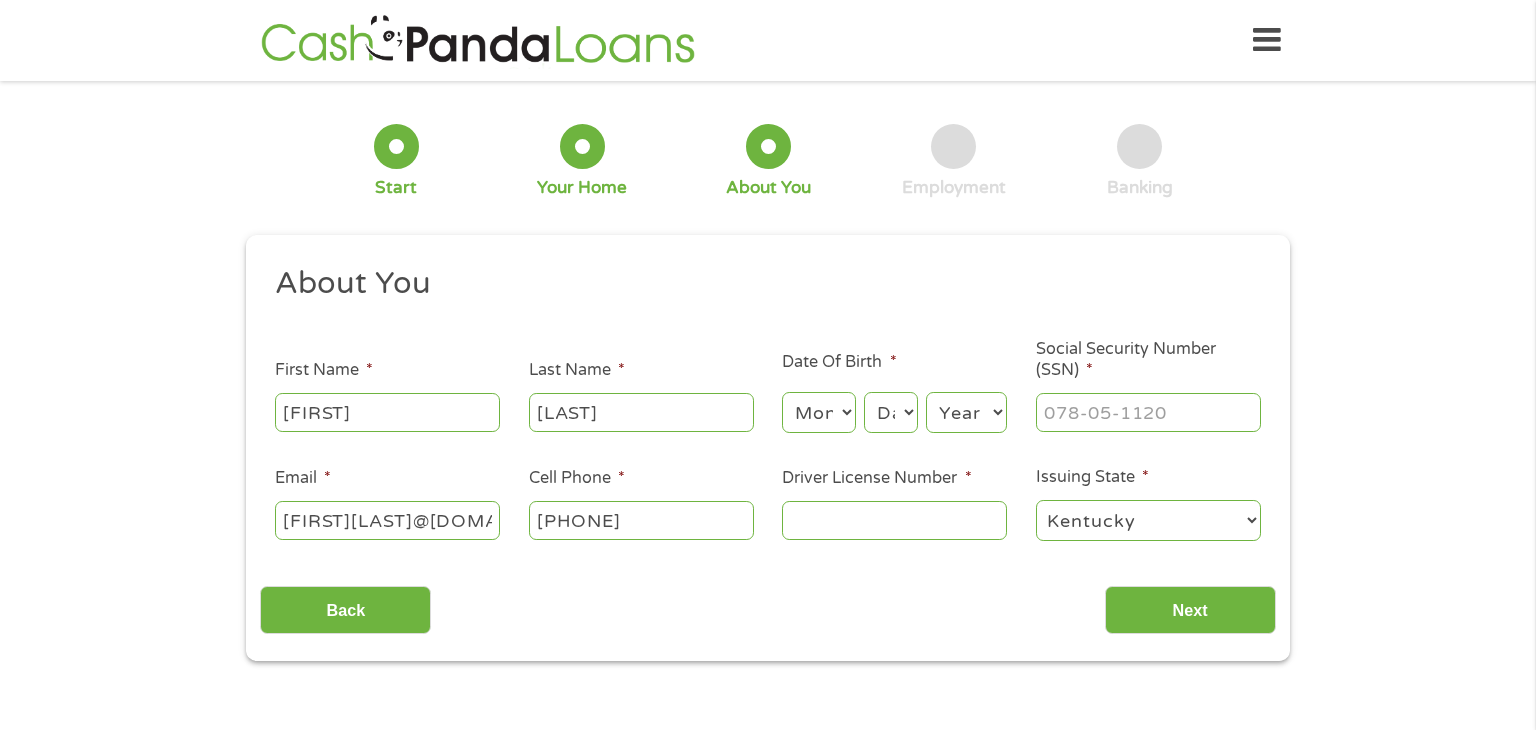 type on "([PHONE])" 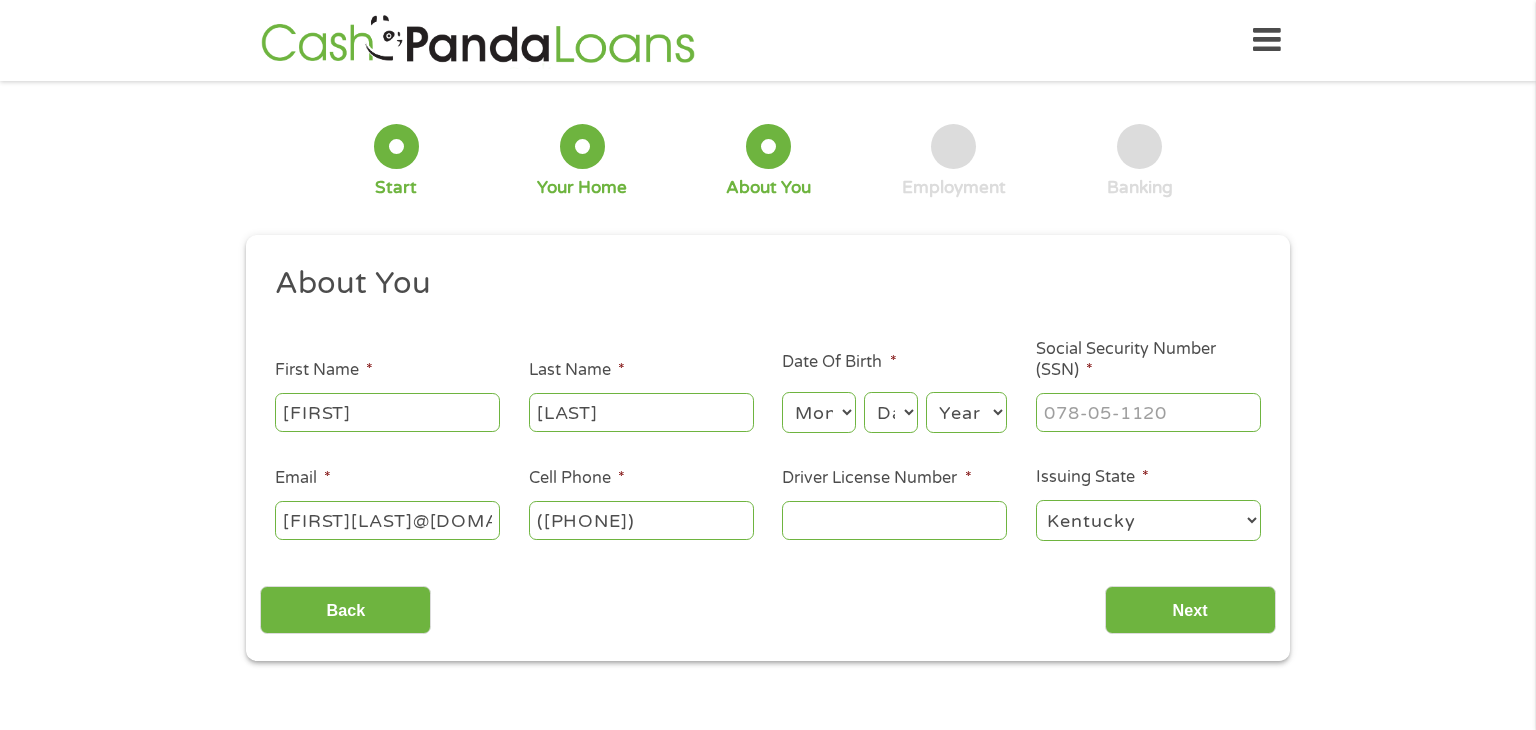 click on "Month 1 2 3 4 5 6 7 8 9 10 11 12" at bounding box center [818, 412] 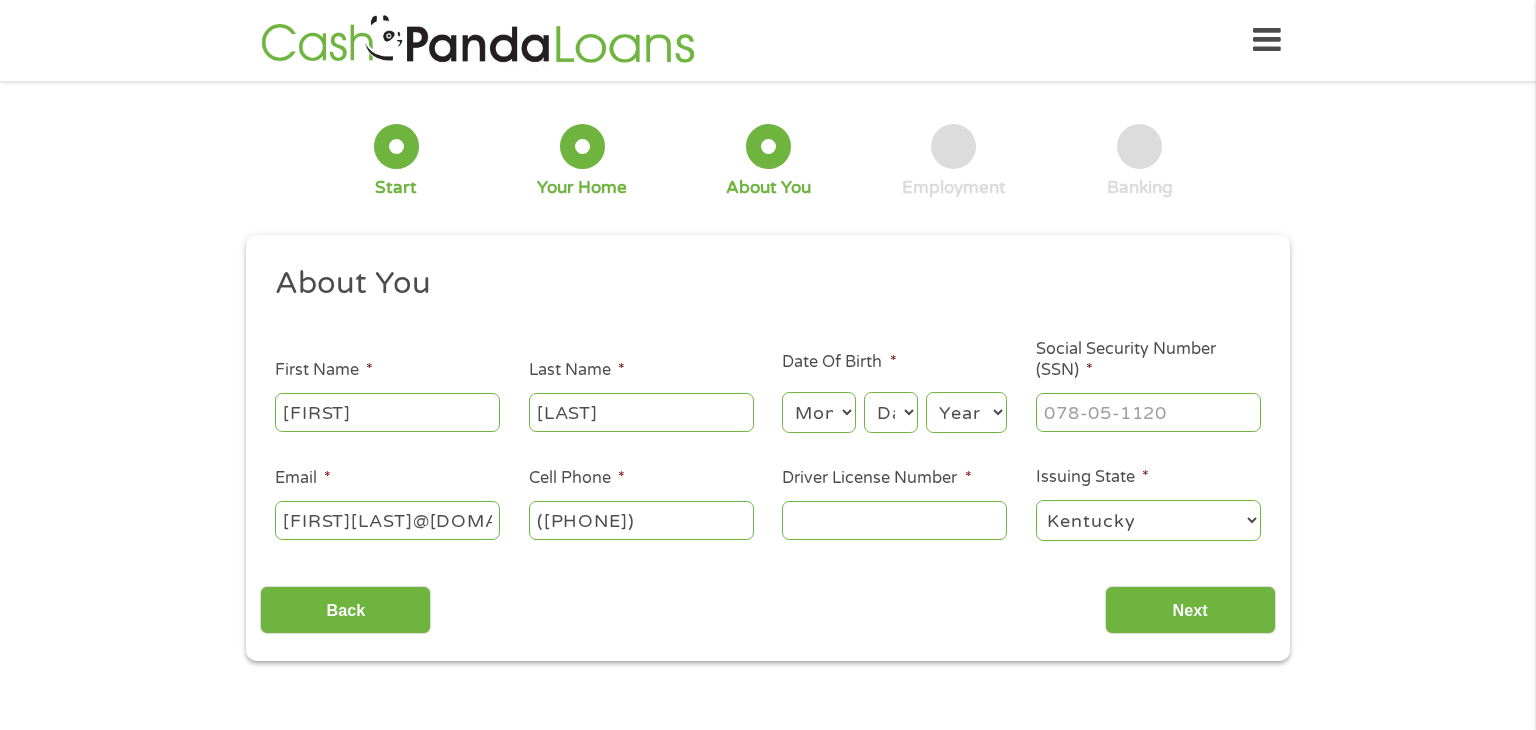 select on "4" 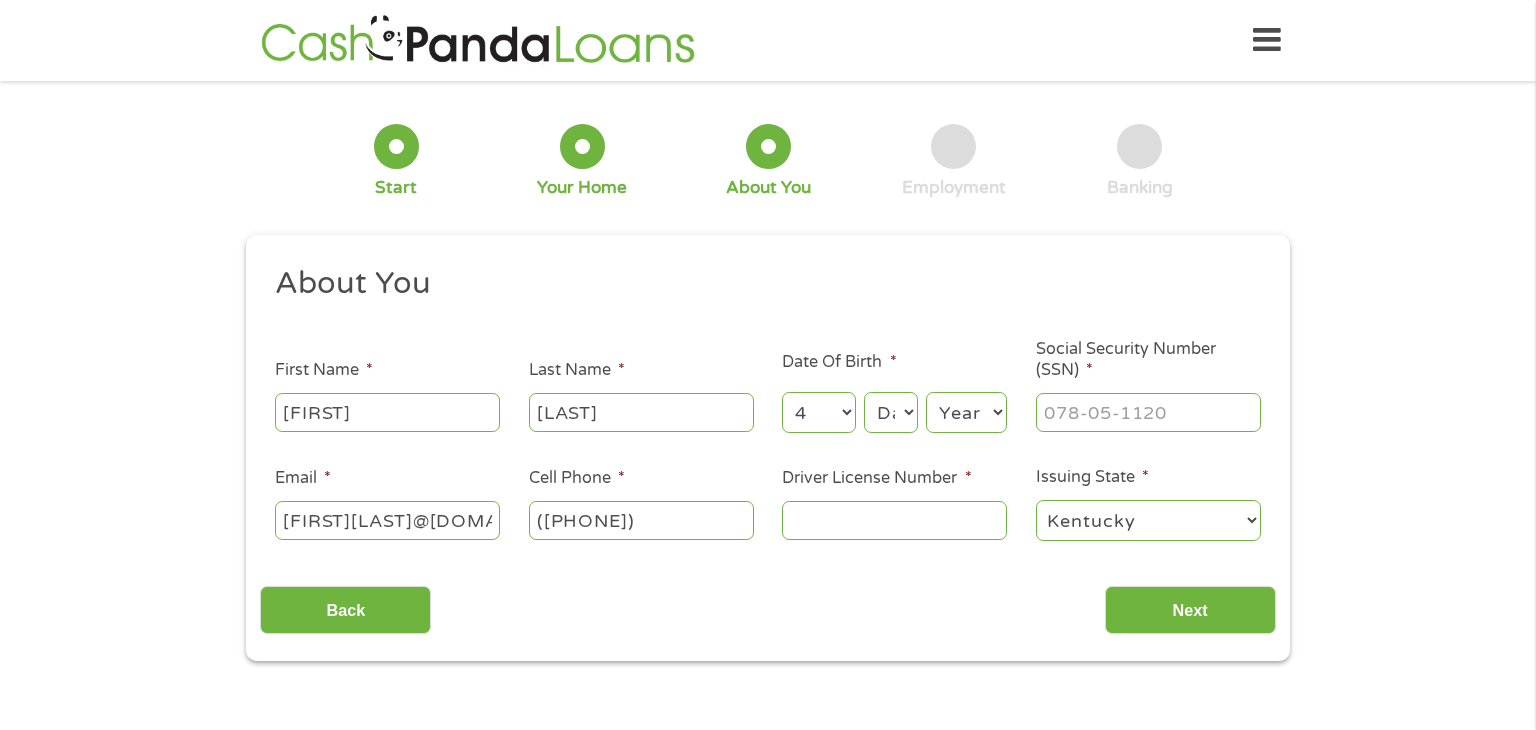 click on "Month 1 2 3 4 5 6 7 8 9 10 11 12" at bounding box center [818, 412] 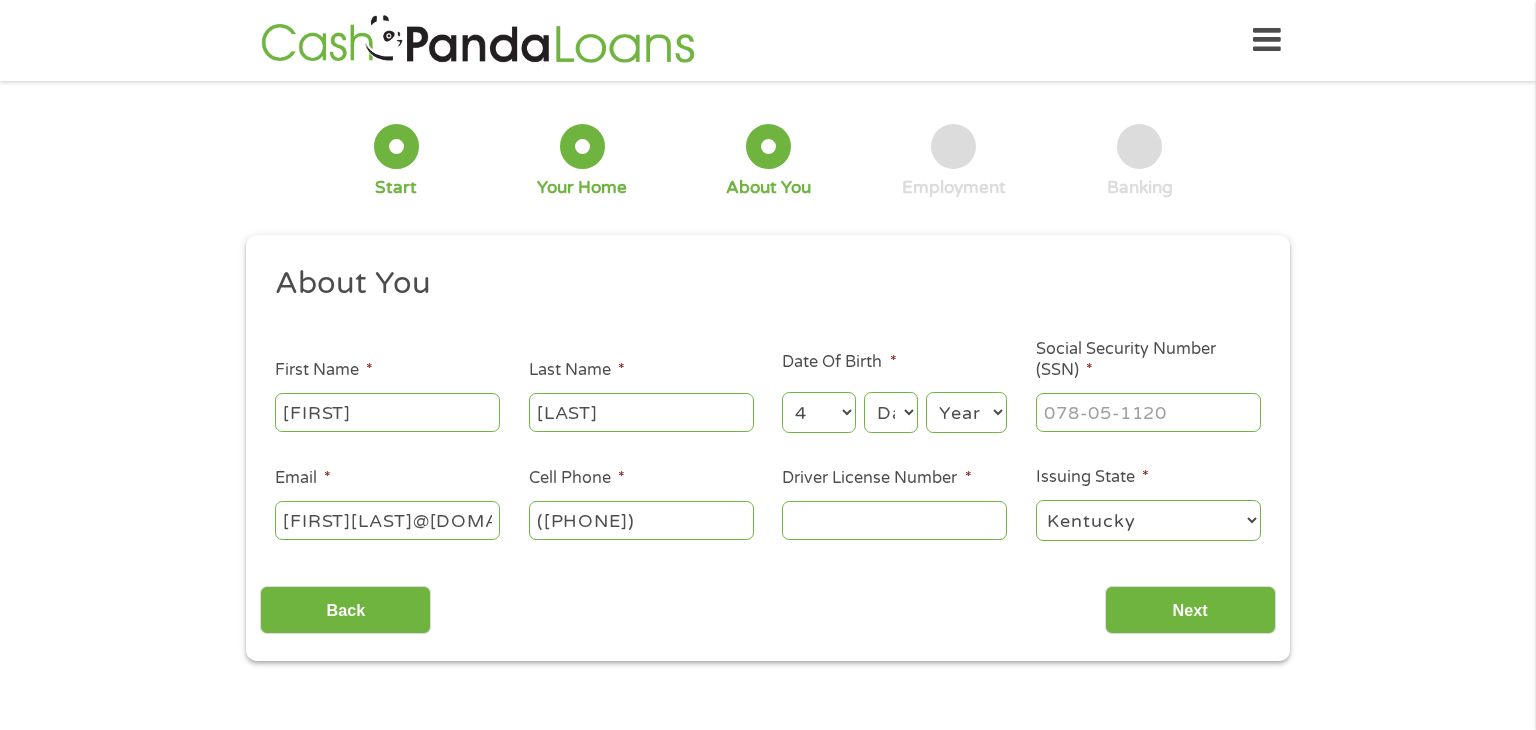 click on "Day 1 2 3 4 5 6 7 8 9 10 11 12 13 14 15 16 17 18 19 20 21 22 23 24 25 26 27 28 29 30 31" at bounding box center [891, 412] 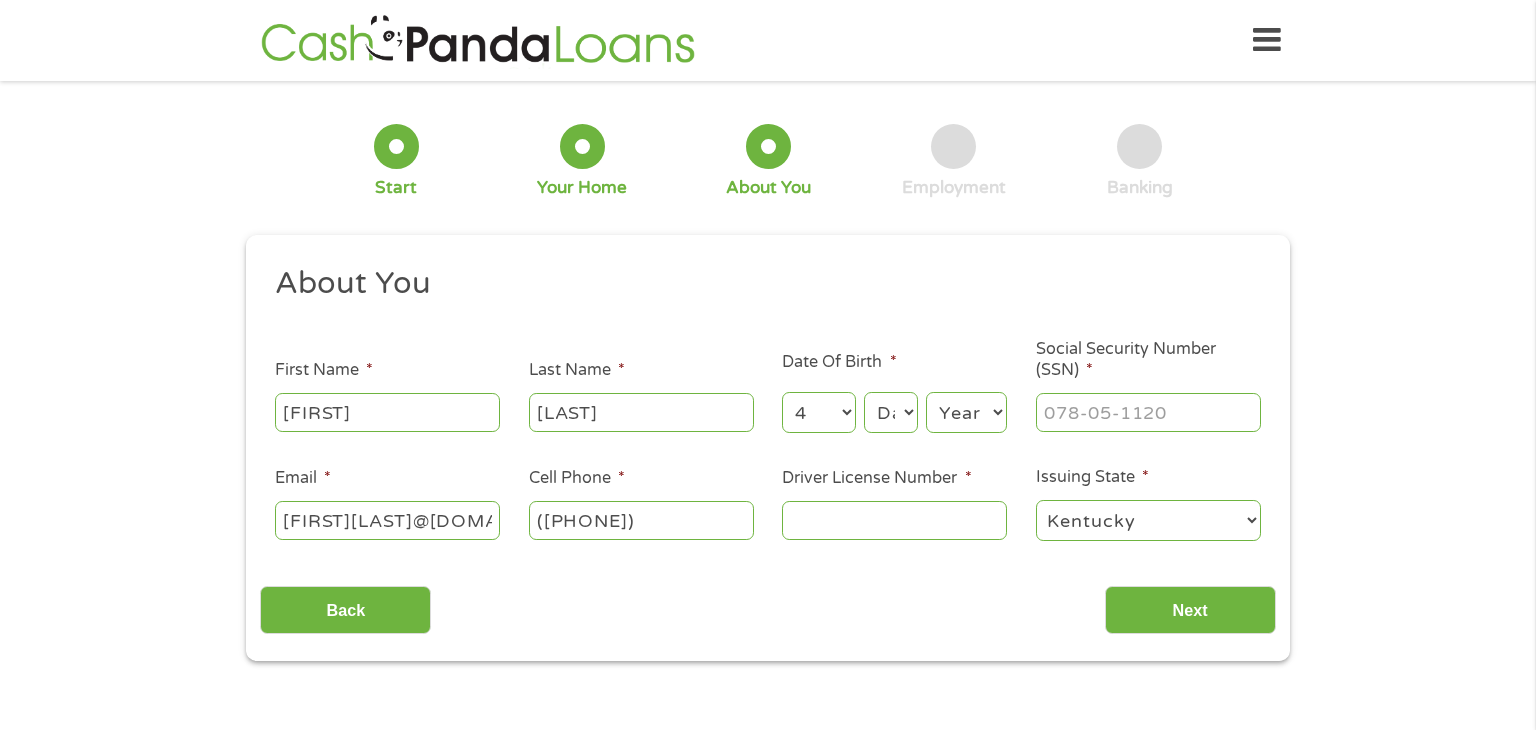 select on "29" 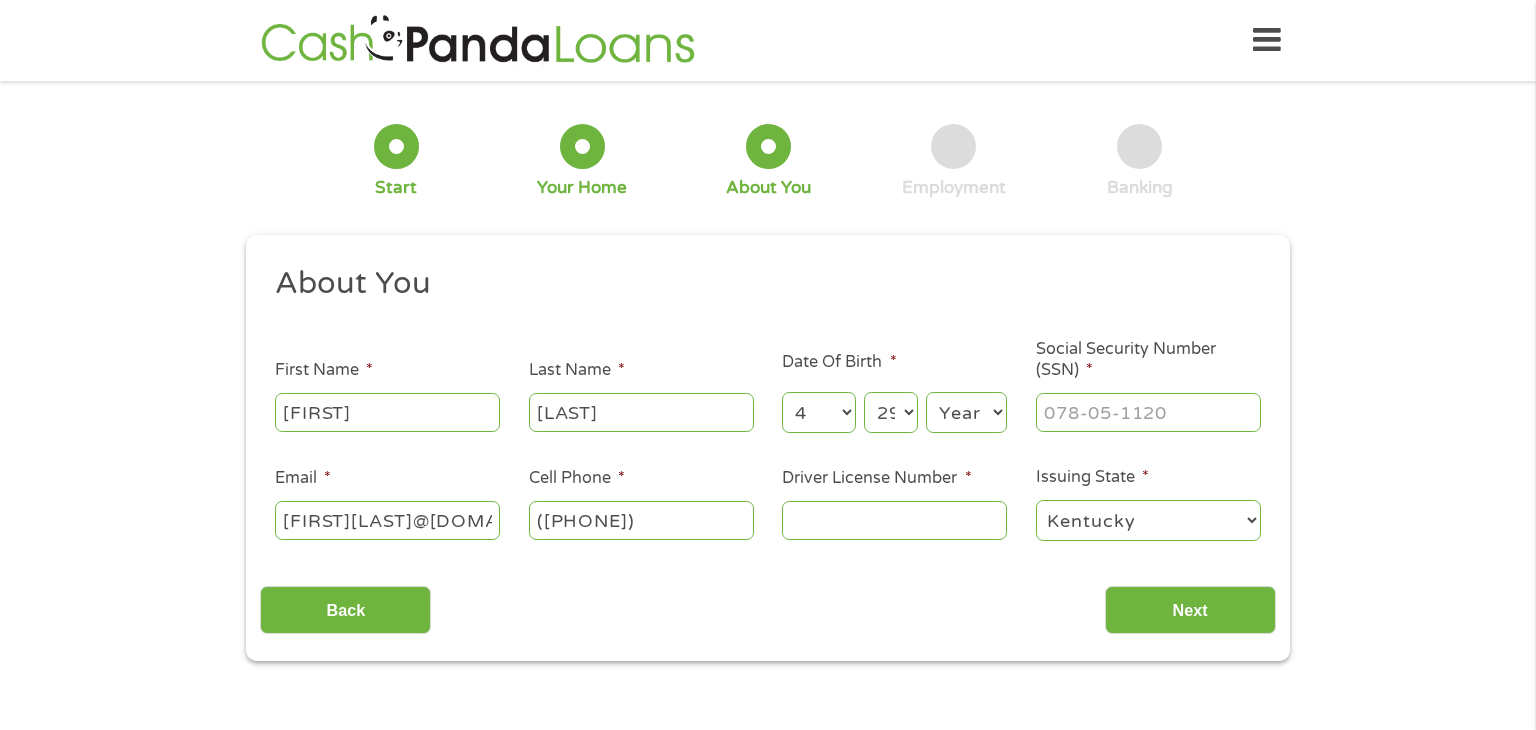 click on "Day 1 2 3 4 5 6 7 8 9 10 11 12 13 14 15 16 17 18 19 20 21 22 23 24 25 26 27 28 29 30 31" at bounding box center [891, 412] 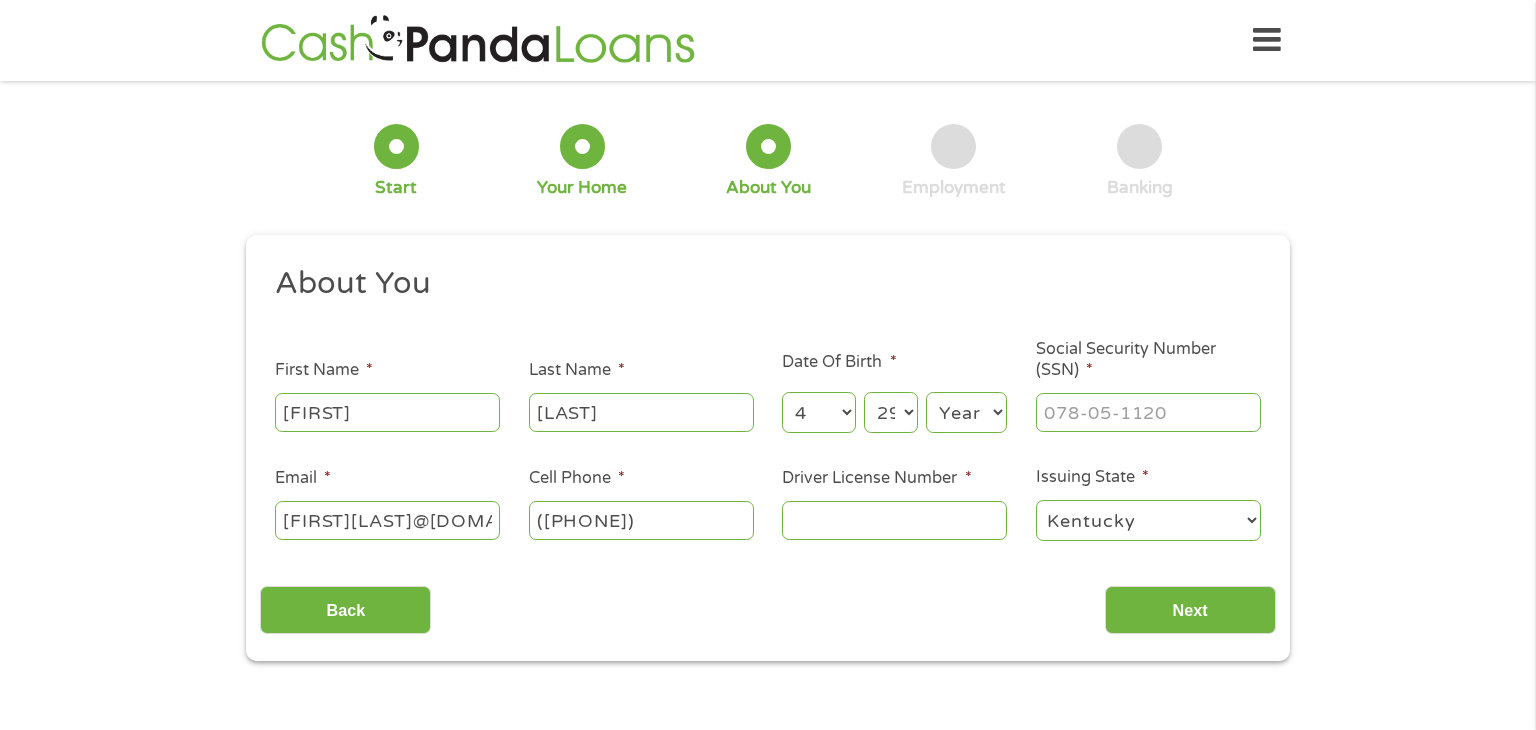 click on "Year 2007 2006 2005 2004 2003 2002 2001 2000 1999 1998 1997 1996 1995 1994 1993 1992 1991 1990 1989 1988 1987 1986 1985 1984 1983 1982 1981 1980 1979 1978 1977 1976 1975 1974 1973 1972 1971 1970 1969 1968 1967 1966 1965 1964 1963 1962 1961 1960 1959 1958 1957 1956 1955 1954 1953 1952 1951 1950 1949 1948 1947 1946 1945 1944 1943 1942 1941 1940 1939 1938 1937 1936 1935 1934 1933 1932 1931 1930 1929 1928 1927 1926 1925 1924 1923 1922 1921 1920" at bounding box center (966, 412) 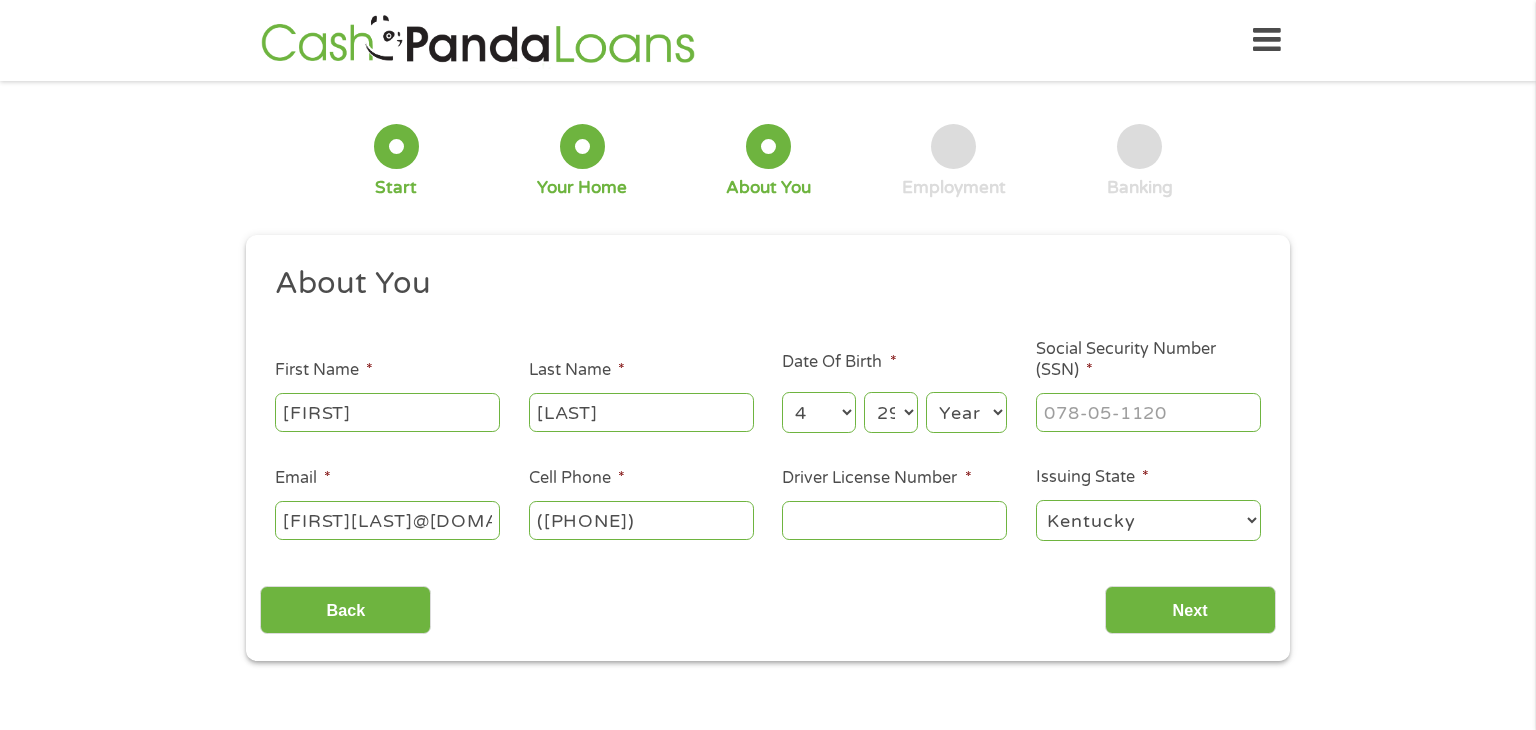 select on "1977" 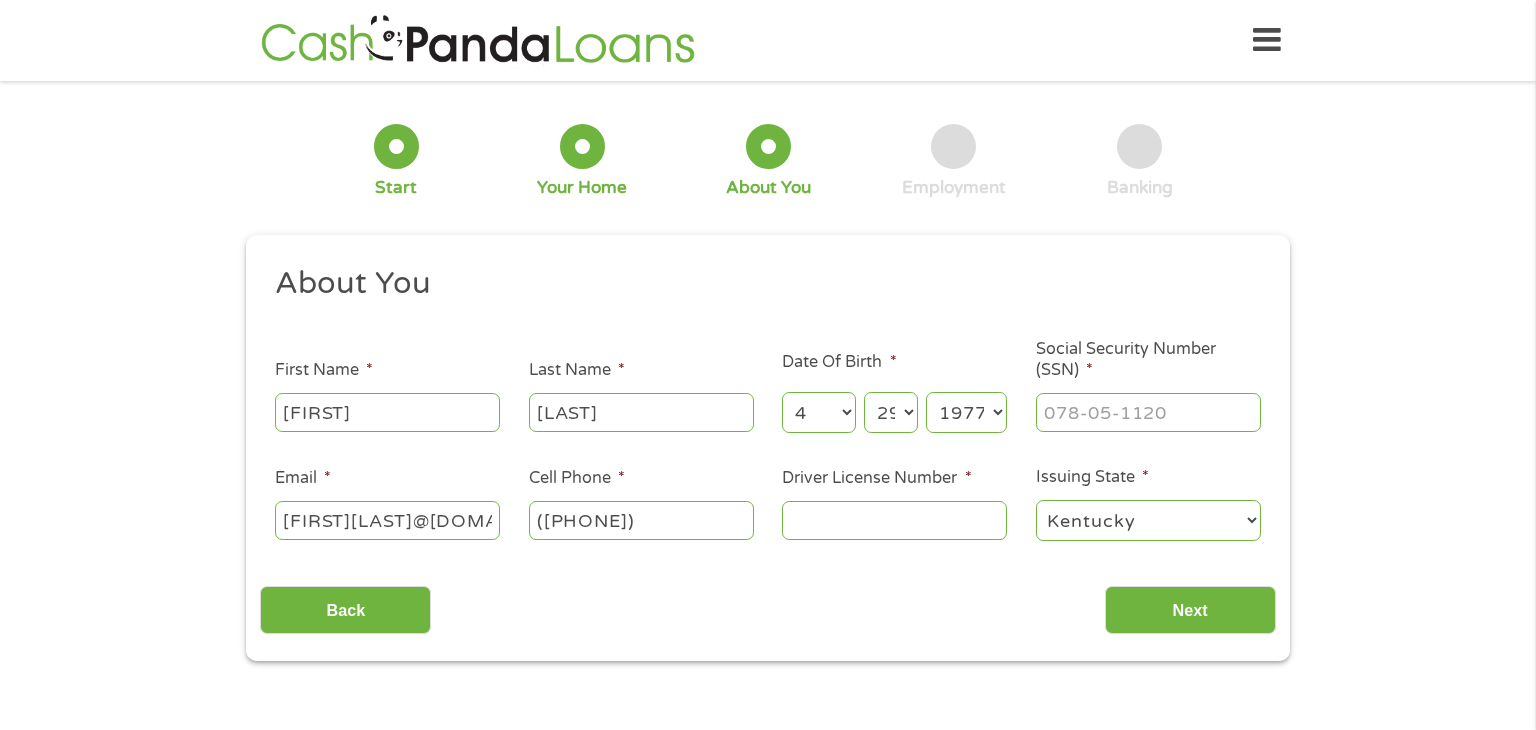 click on "Year 2007 2006 2005 2004 2003 2002 2001 2000 1999 1998 1997 1996 1995 1994 1993 1992 1991 1990 1989 1988 1987 1986 1985 1984 1983 1982 1981 1980 1979 1978 1977 1976 1975 1974 1973 1972 1971 1970 1969 1968 1967 1966 1965 1964 1963 1962 1961 1960 1959 1958 1957 1956 1955 1954 1953 1952 1951 1950 1949 1948 1947 1946 1945 1944 1943 1942 1941 1940 1939 1938 1937 1936 1935 1934 1933 1932 1931 1930 1929 1928 1927 1926 1925 1924 1923 1922 1921 1920" at bounding box center (966, 412) 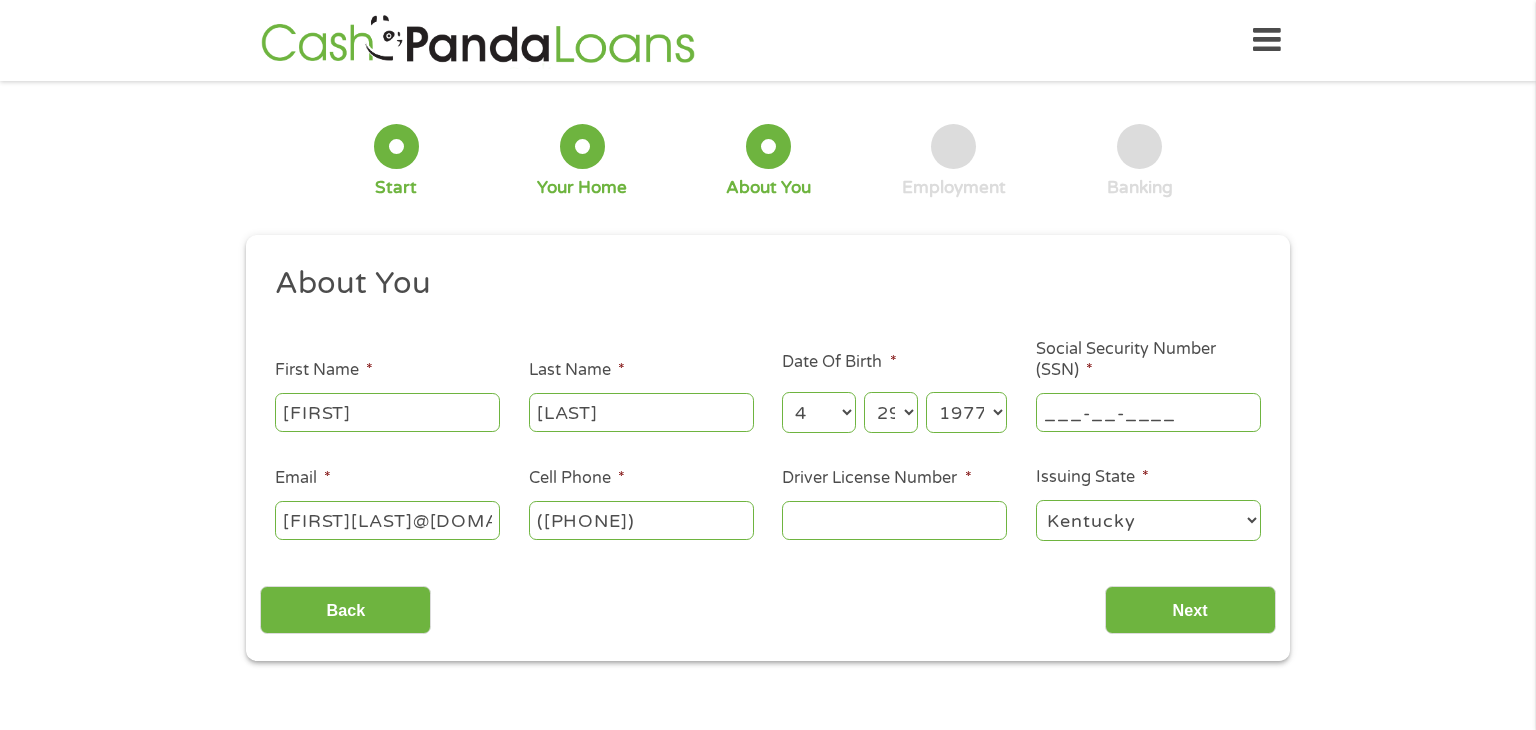 click on "___-__-____" at bounding box center [1148, 412] 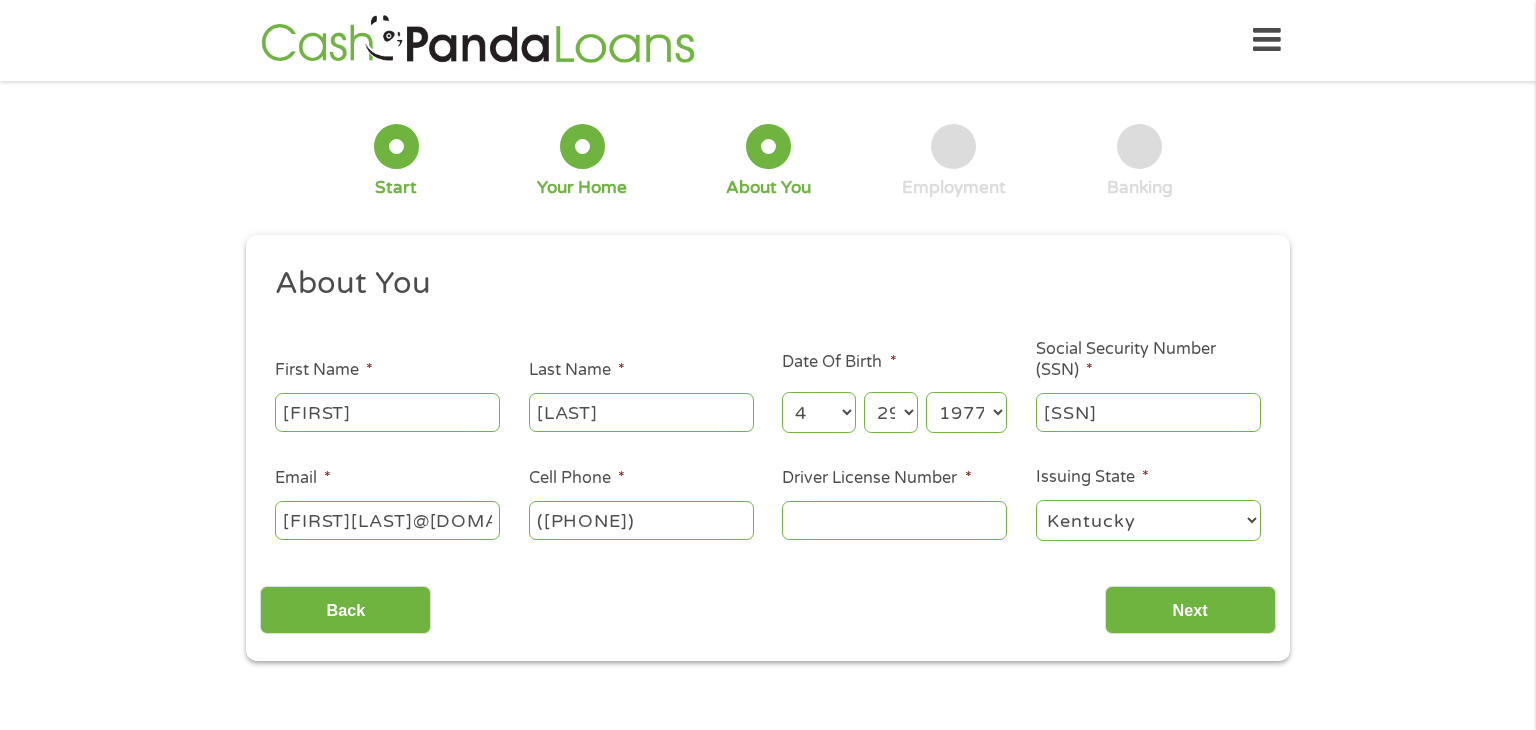 type on "[SSN]" 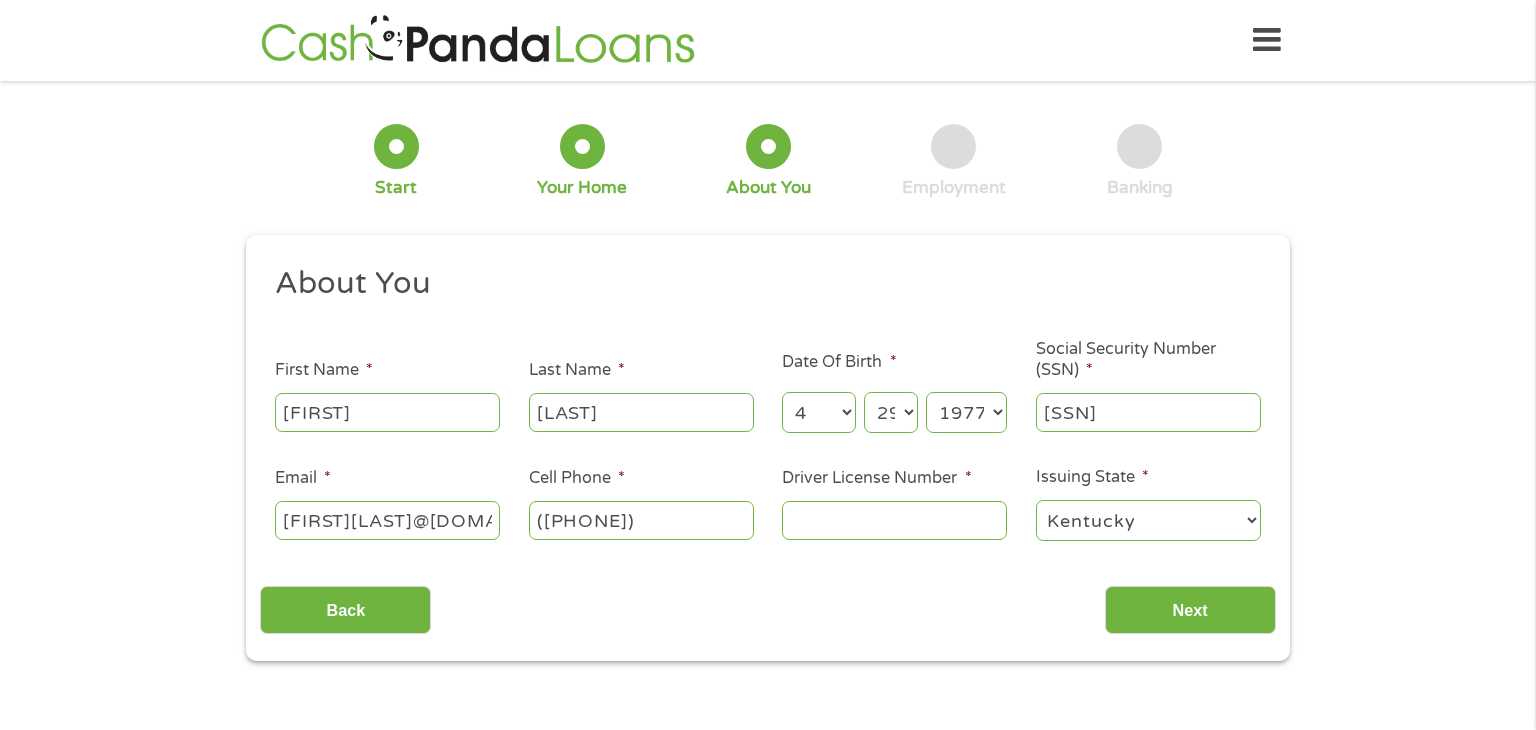 click on "Alabama Alaska Arizona Arkansas California Colorado Connecticut Delaware District of Columbia Florida Georgia Hawaii Idaho Illinois Indiana Iowa Kansas Kentucky Louisiana Maine Maryland Massachusetts Michigan Minnesota Mississippi Missouri Montana Nebraska Nevada New Hampshire New Jersey New Mexico New York North Carolina North Dakota Ohio Oklahoma Oregon Pennsylvania Rhode Island South Carolina South Dakota Tennessee Texas Utah Vermont Virginia Washington West Virginia Wisconsin Wyoming" at bounding box center [1148, 520] 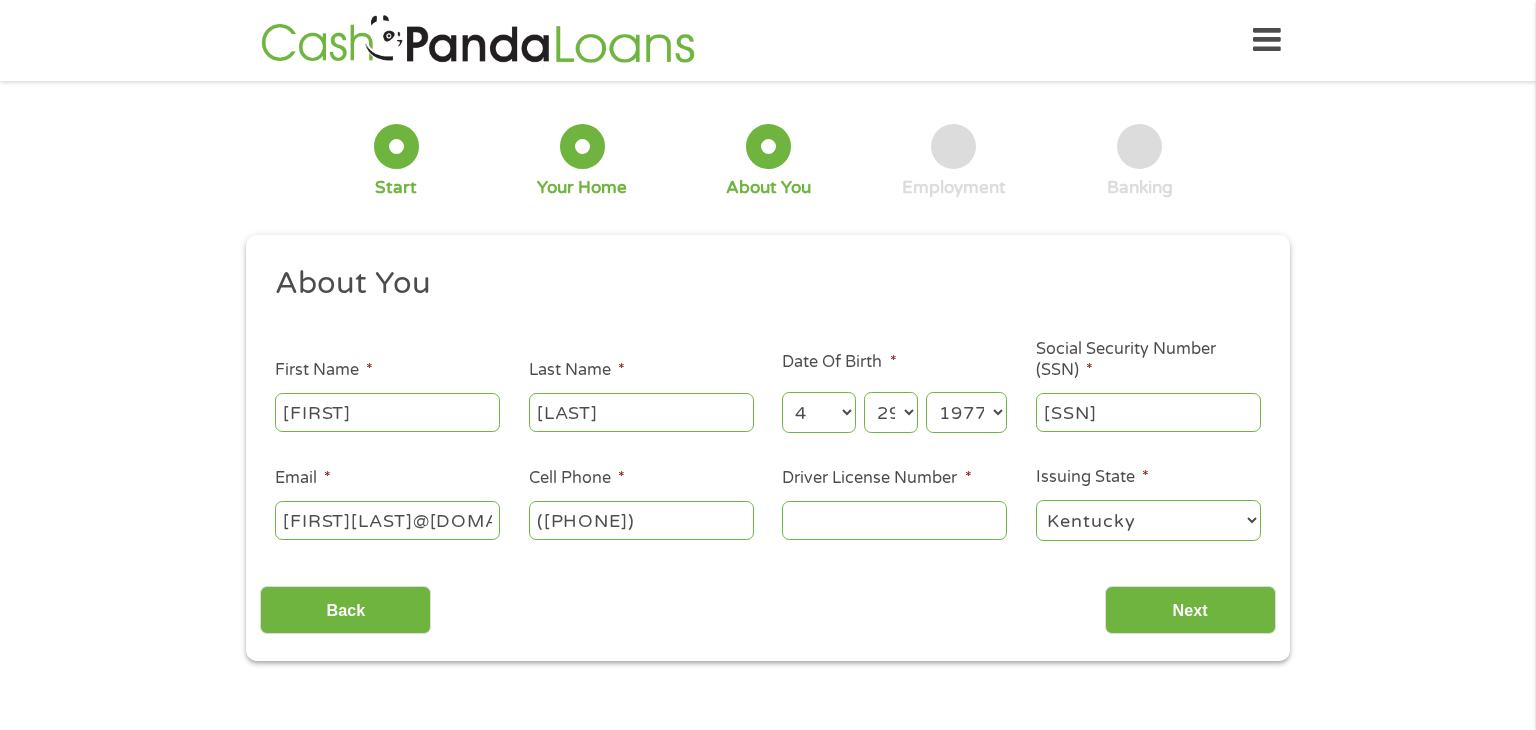 select on "California" 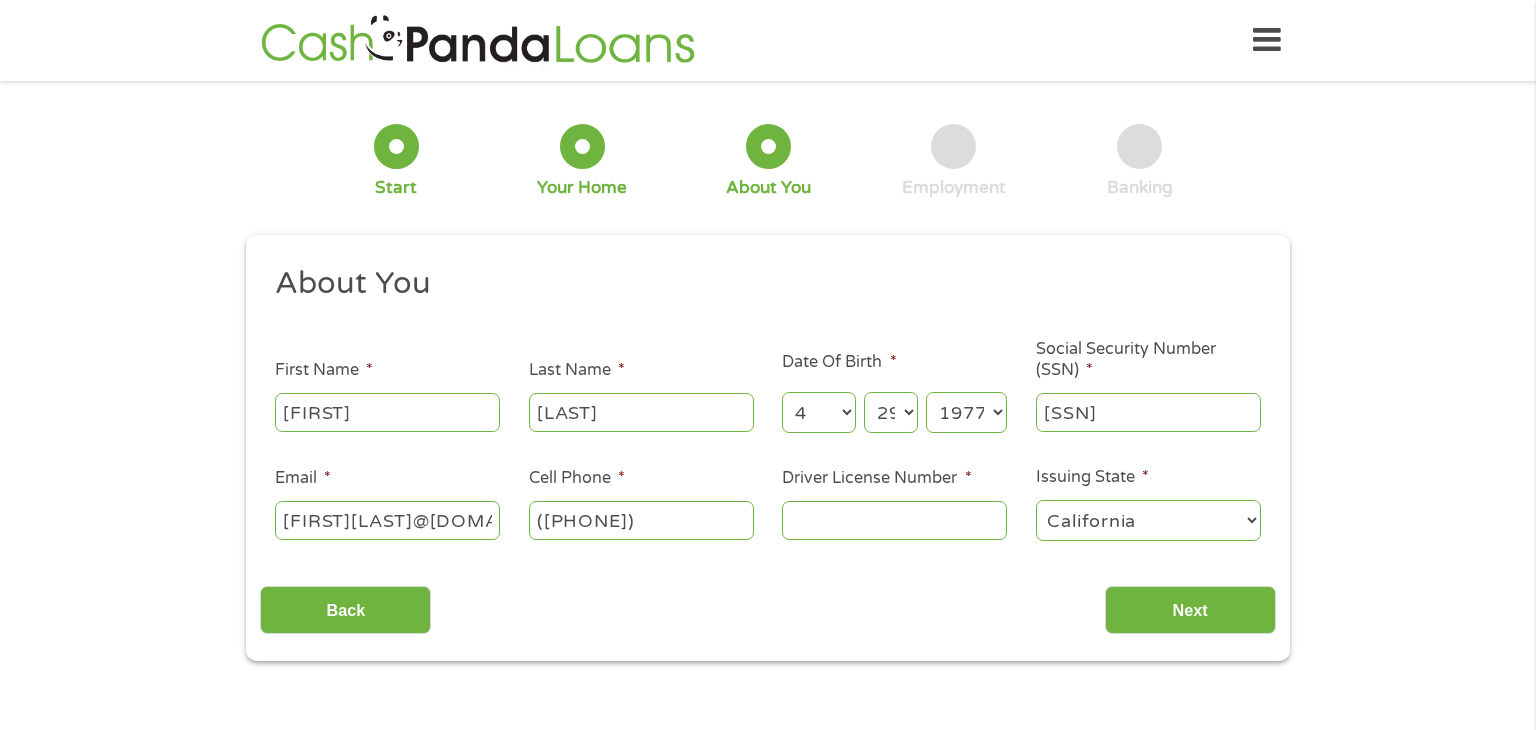 click on "Alabama Alaska Arizona Arkansas California Colorado Connecticut Delaware District of Columbia Florida Georgia Hawaii Idaho Illinois Indiana Iowa Kansas Kentucky Louisiana Maine Maryland Massachusetts Michigan Minnesota Mississippi Missouri Montana Nebraska Nevada New Hampshire New Jersey New Mexico New York North Carolina North Dakota Ohio Oklahoma Oregon Pennsylvania Rhode Island South Carolina South Dakota Tennessee Texas Utah Vermont Virginia Washington West Virginia Wisconsin Wyoming" at bounding box center [1148, 520] 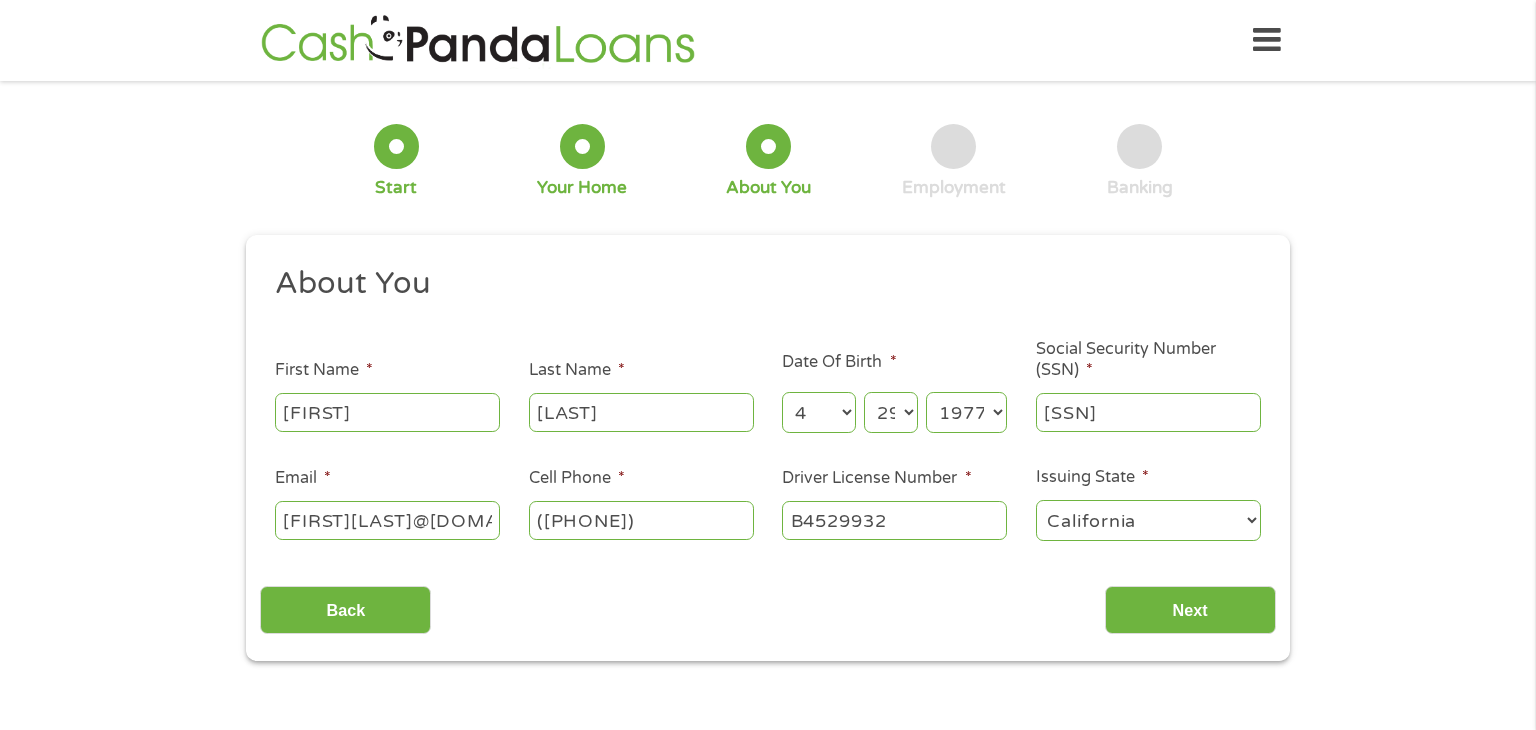 click on "B4529932" at bounding box center [894, 520] 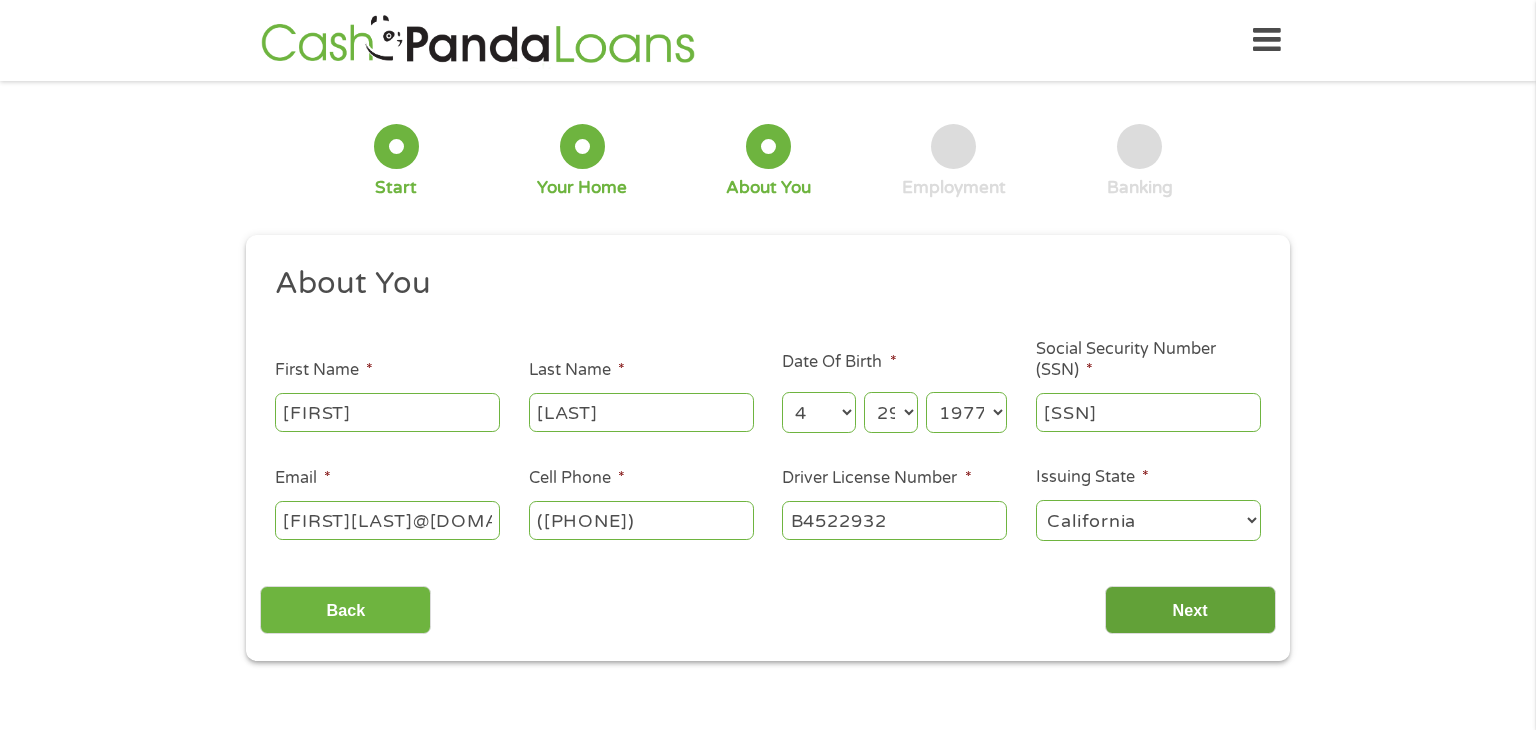 type on "B4522932" 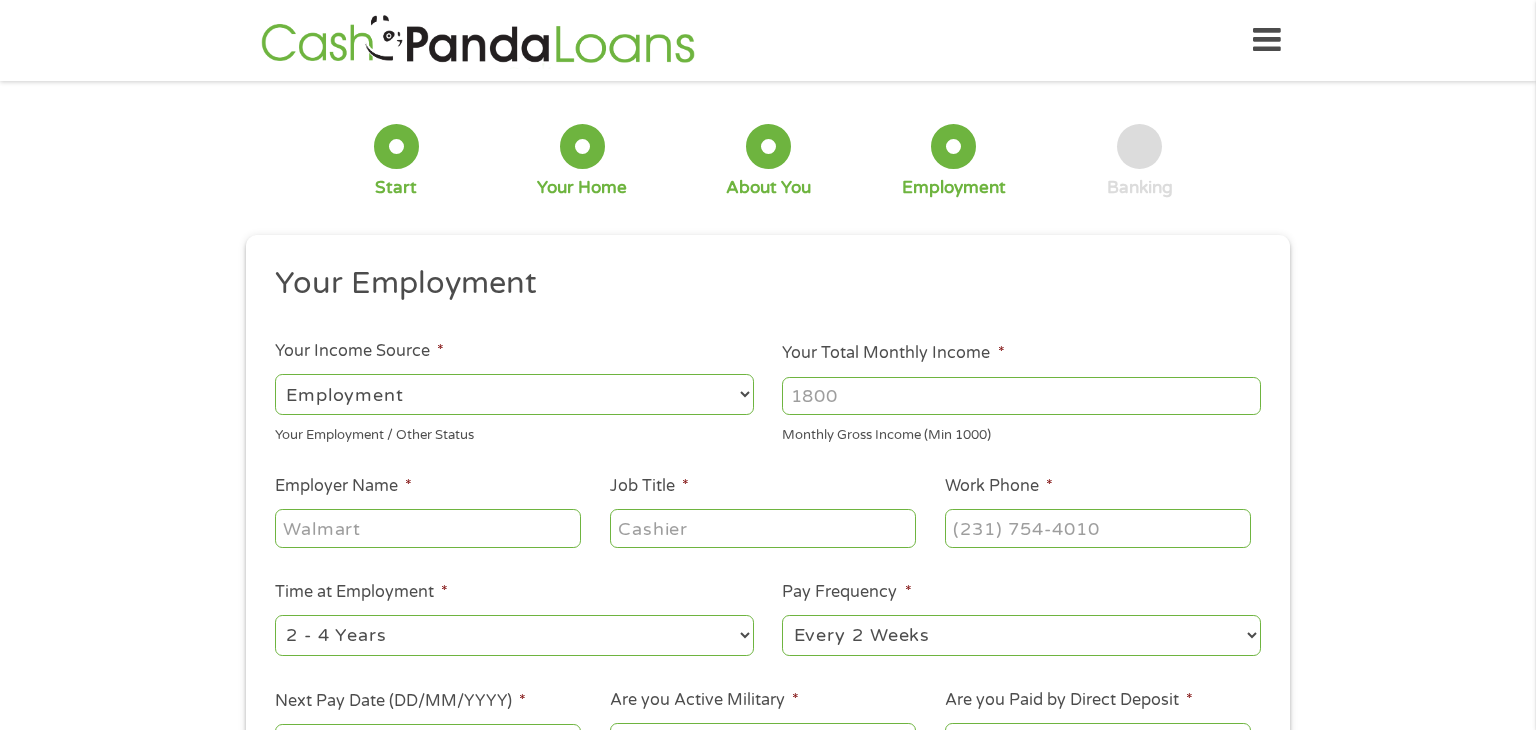 scroll, scrollTop: 8, scrollLeft: 8, axis: both 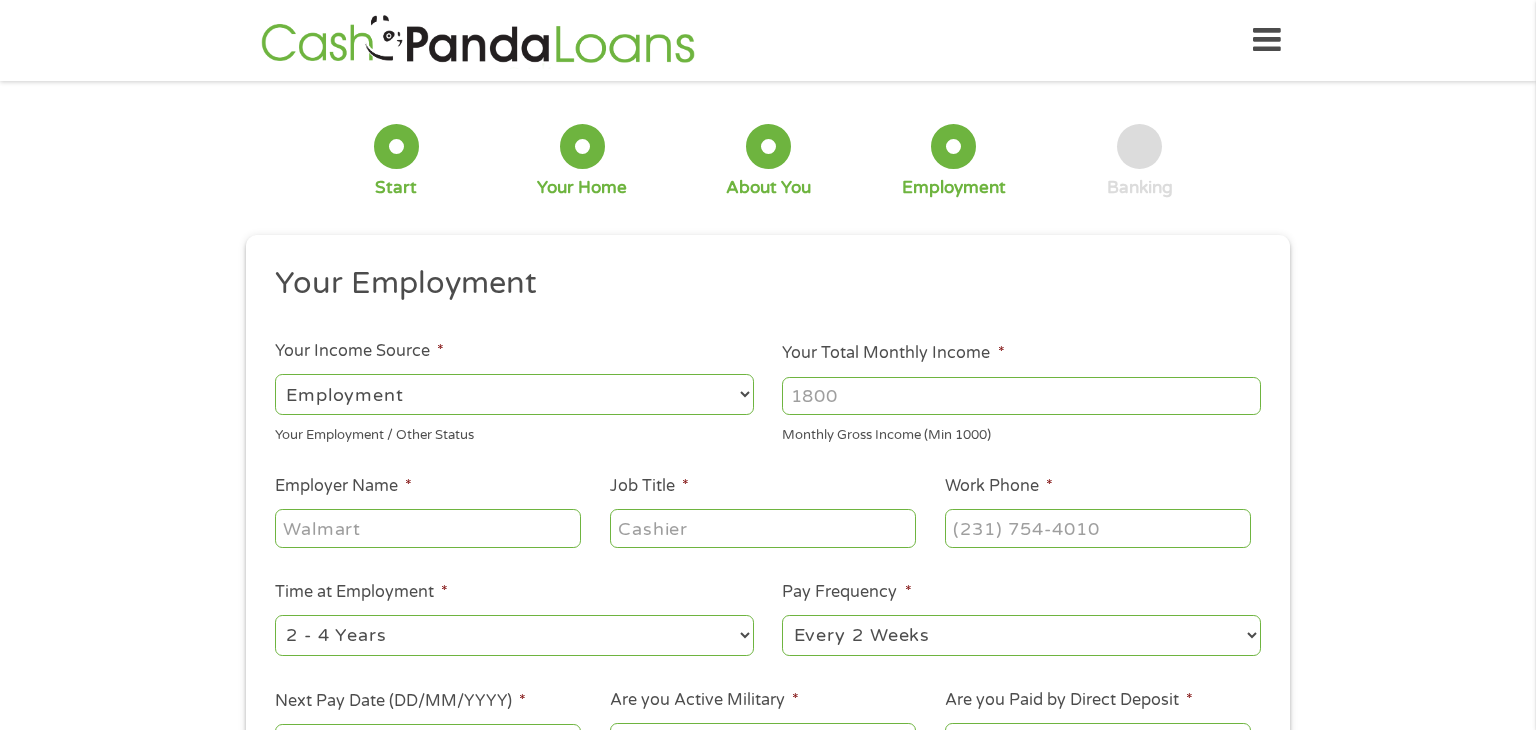 click on "Employer Name *" at bounding box center [428, 528] 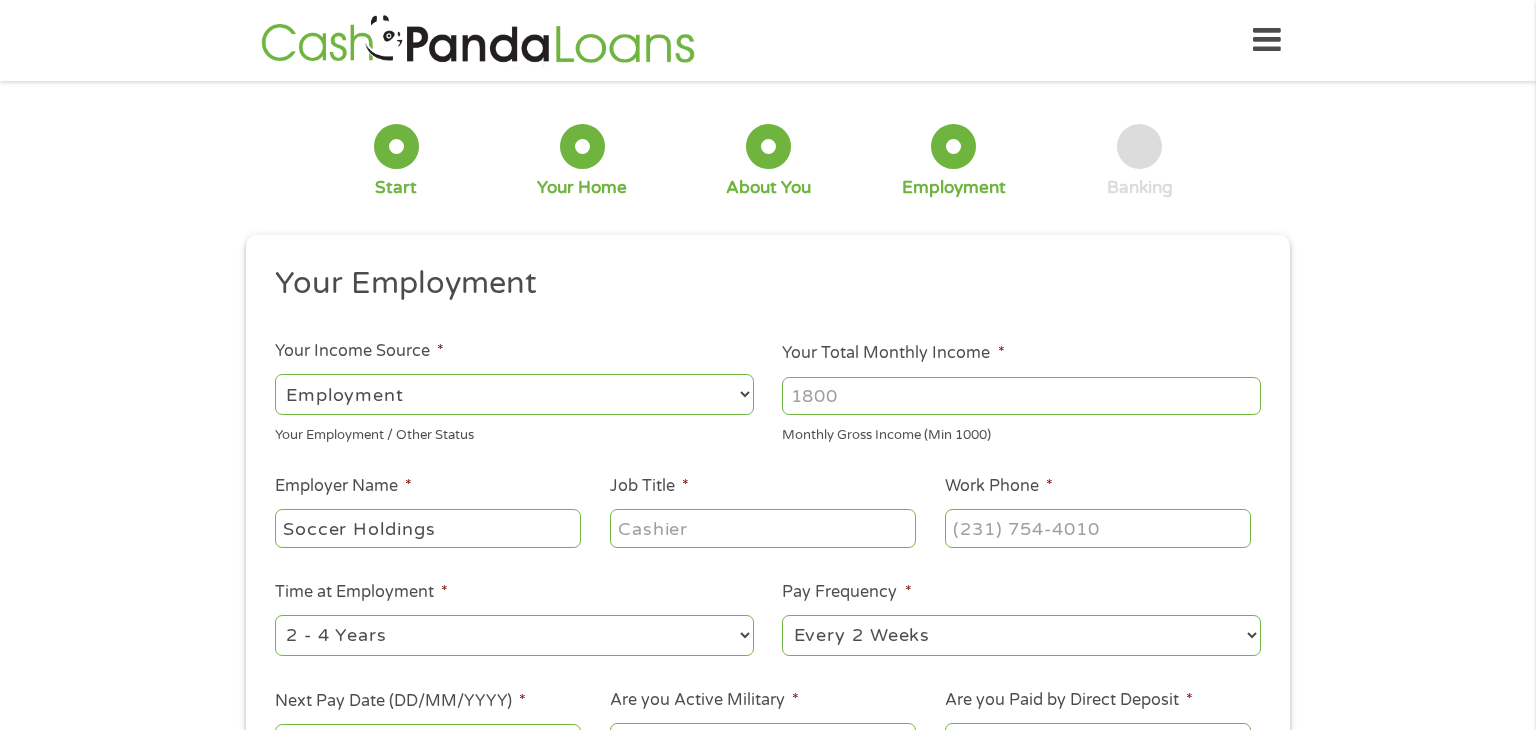 type on "Soccer Holdings" 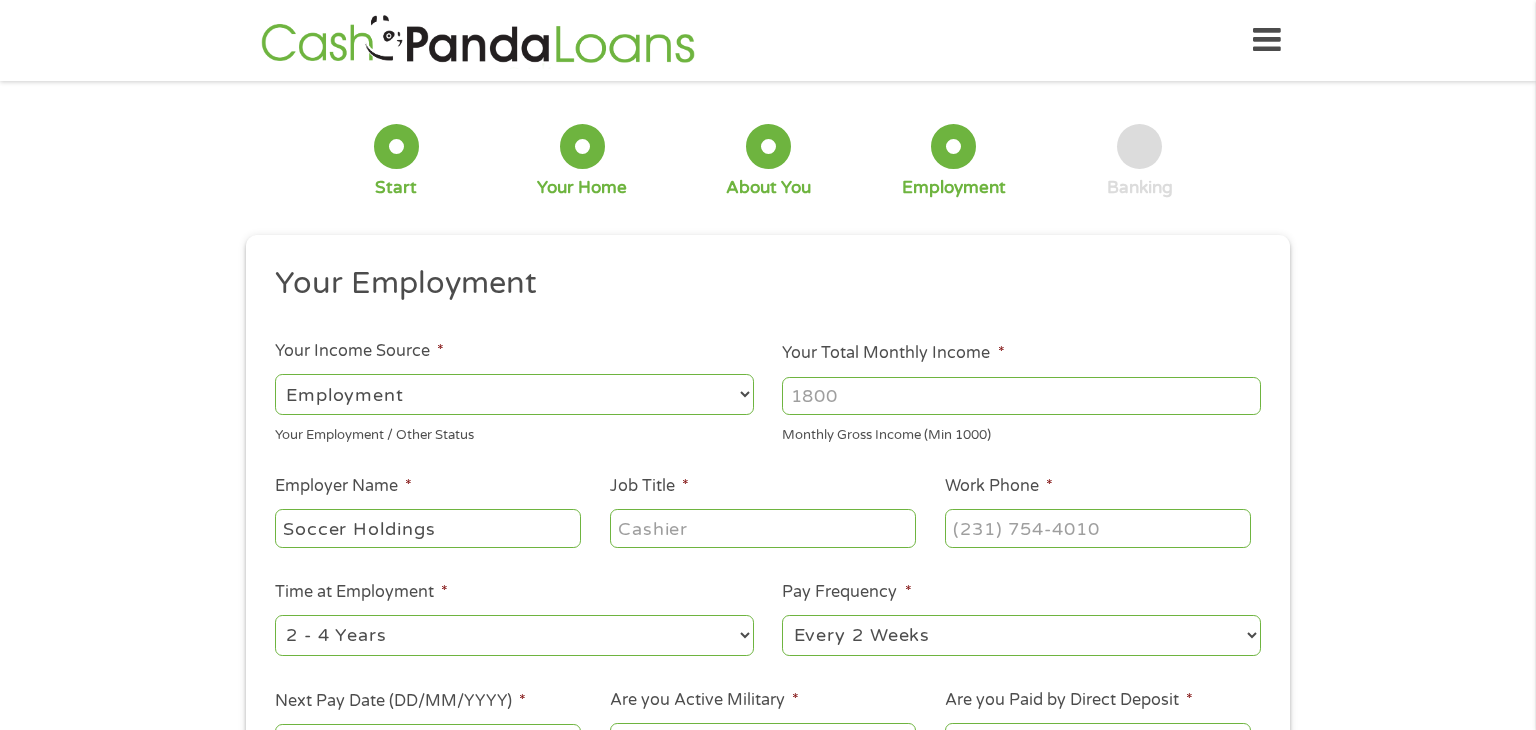 click on "--- Choose one --- 1 Year or less 1 - 2 Years 2 - 4 Years Over 4 Years" at bounding box center (514, 635) 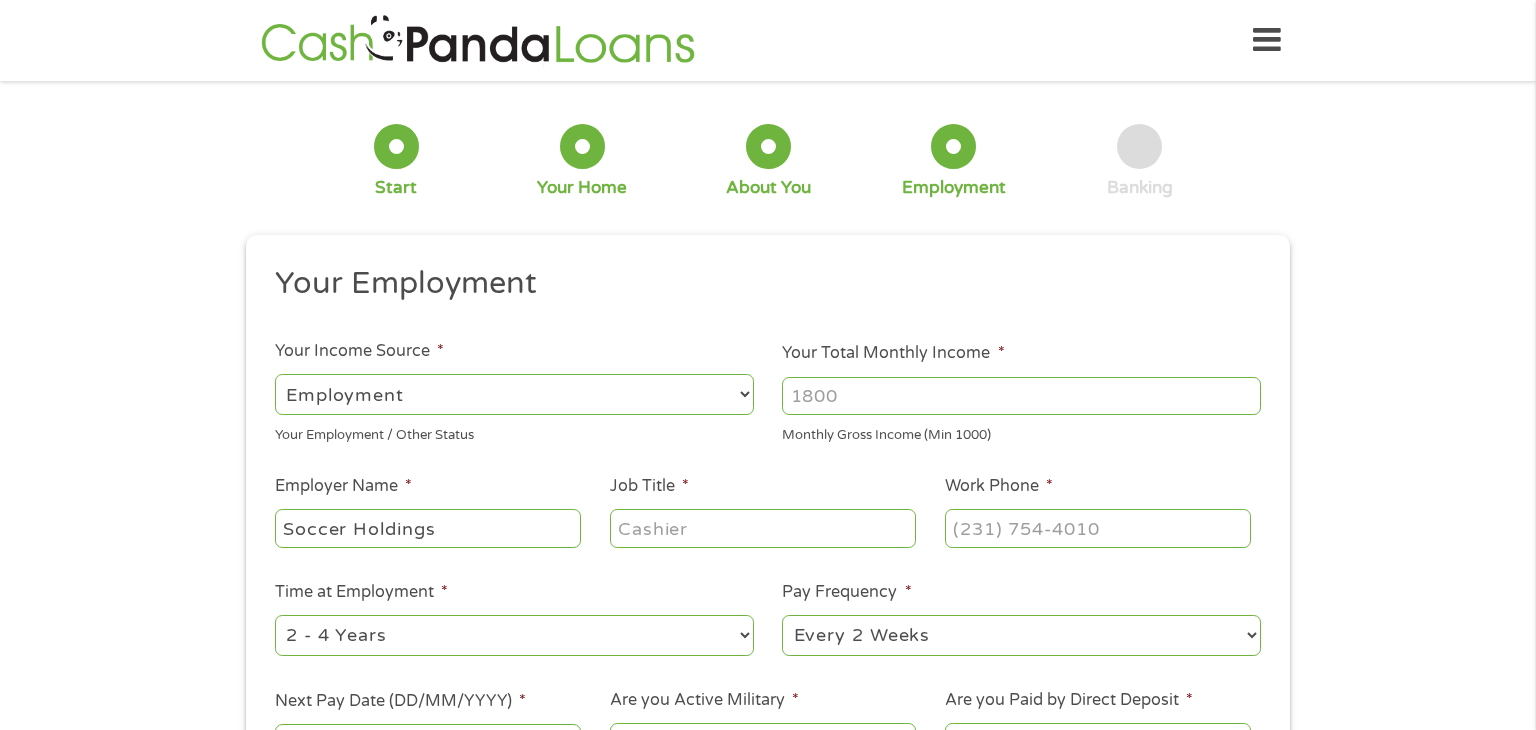 select on "12months" 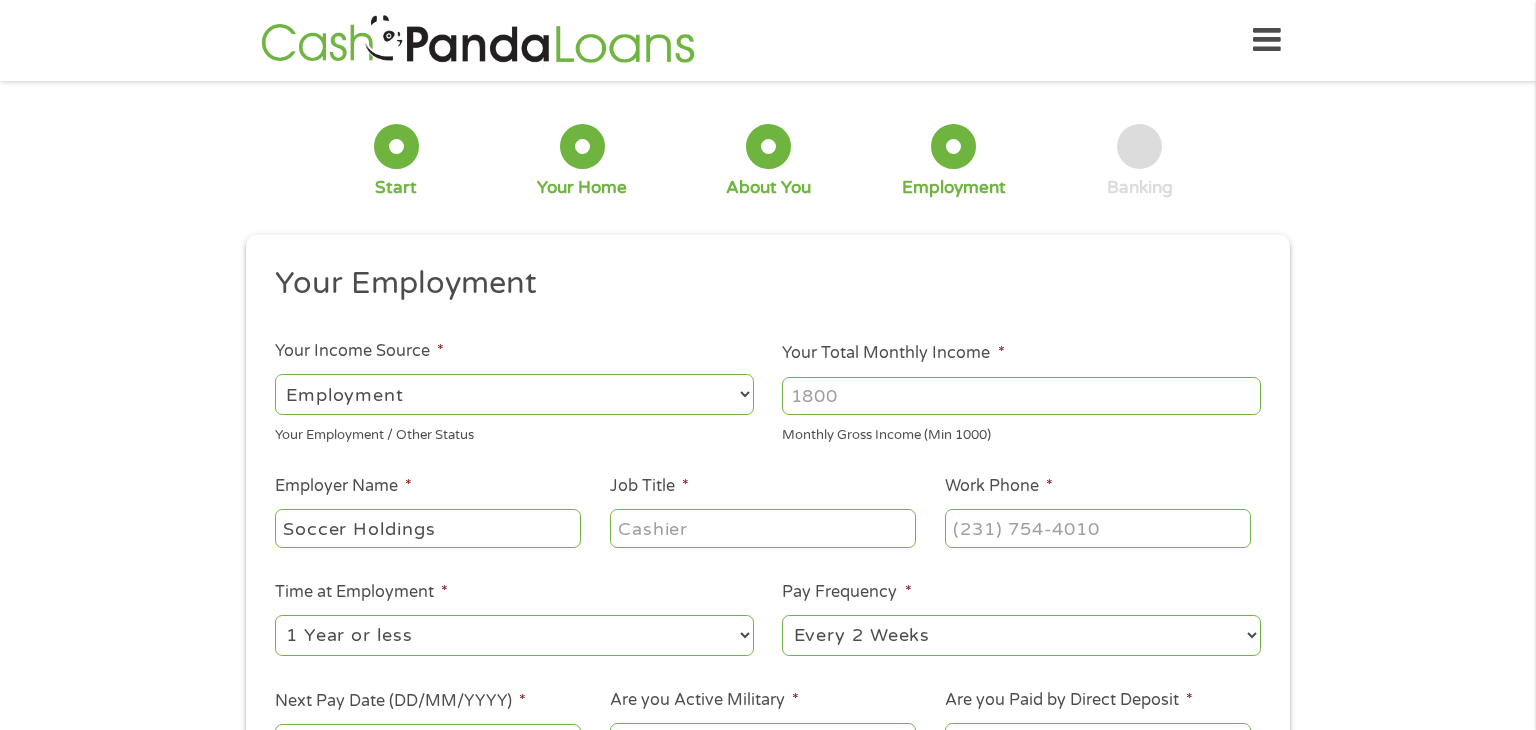 click on "--- Choose one --- 1 Year or less 1 - 2 Years 2 - 4 Years Over 4 Years" at bounding box center [514, 635] 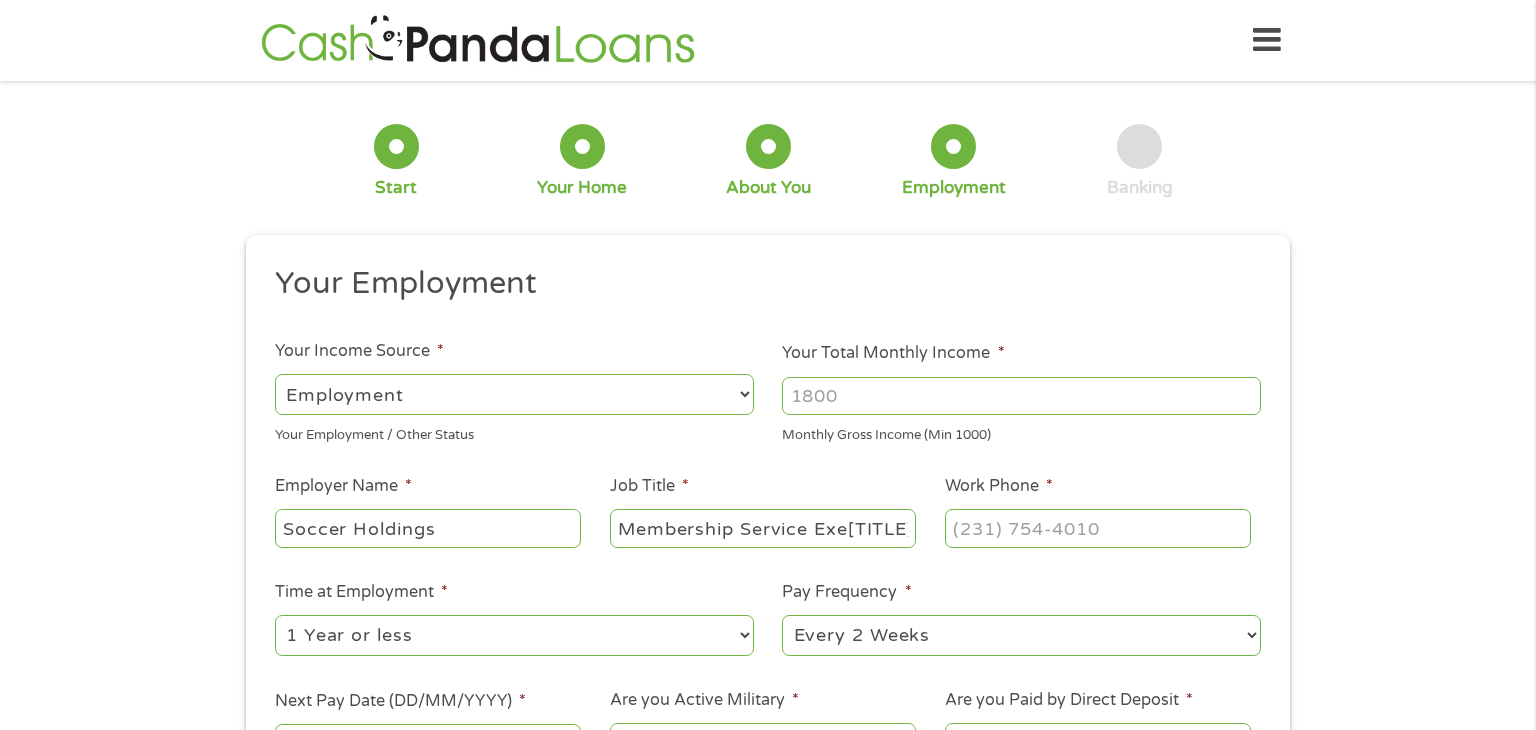 type on "Membership Service Exe[TITLE]" 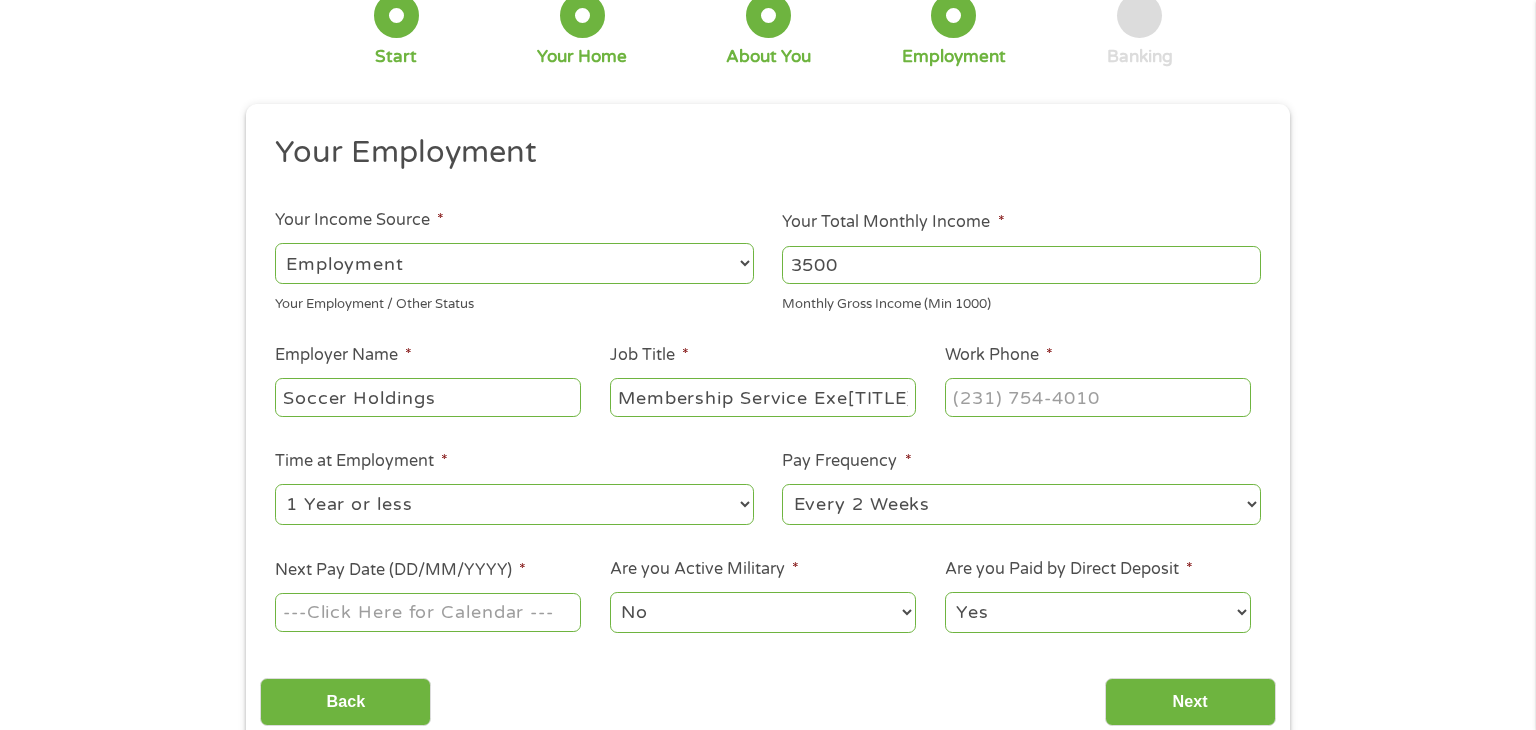 scroll, scrollTop: 132, scrollLeft: 0, axis: vertical 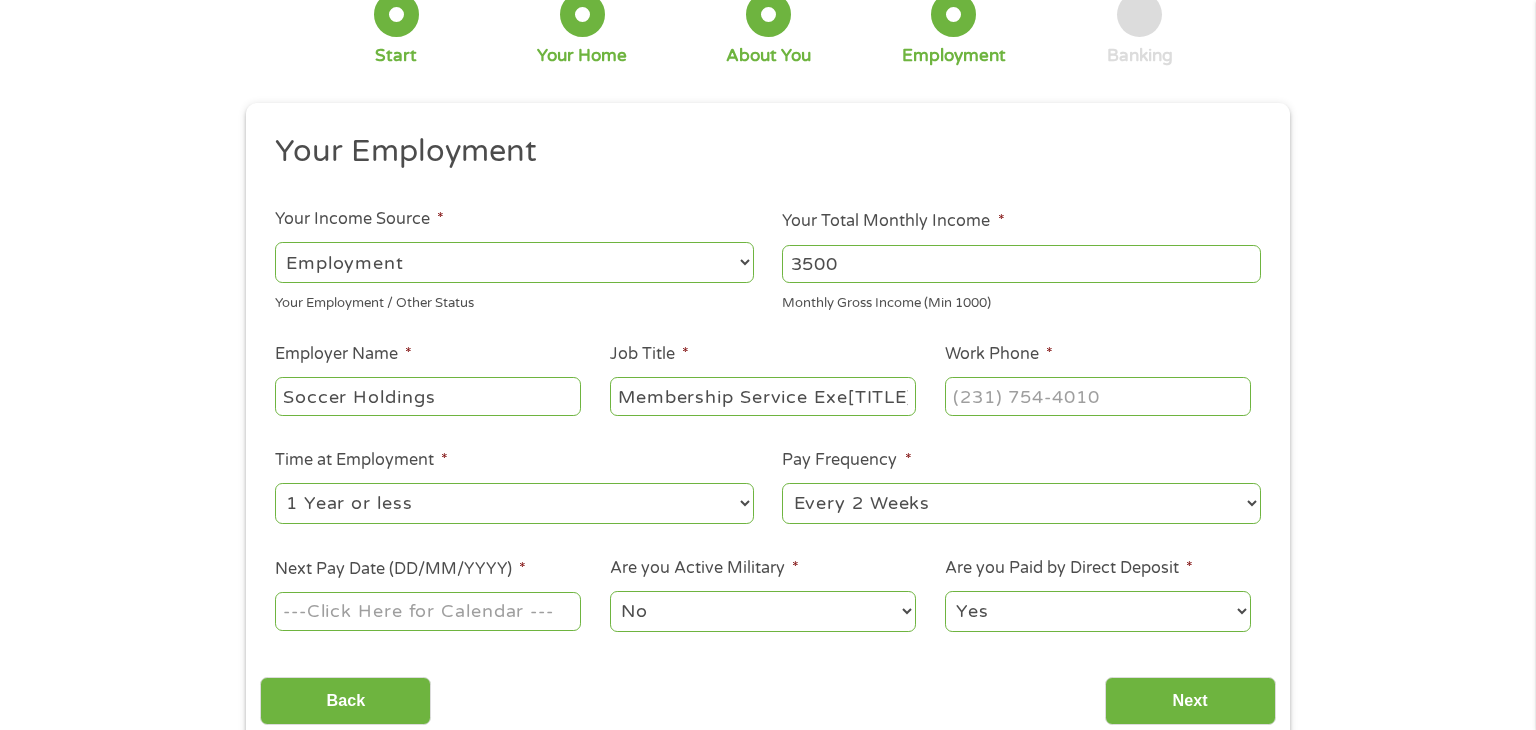 type on "3500" 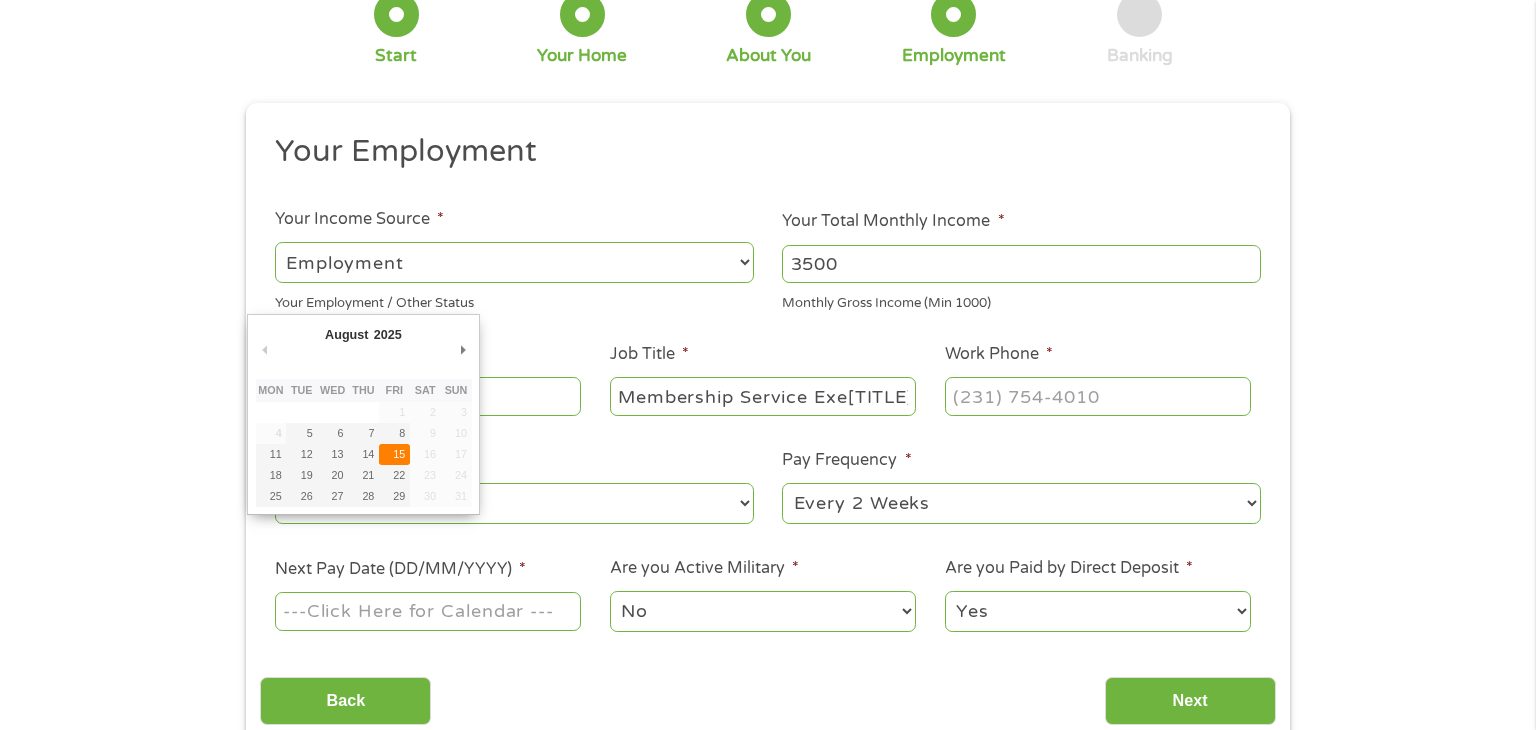 type on "15/08/2025" 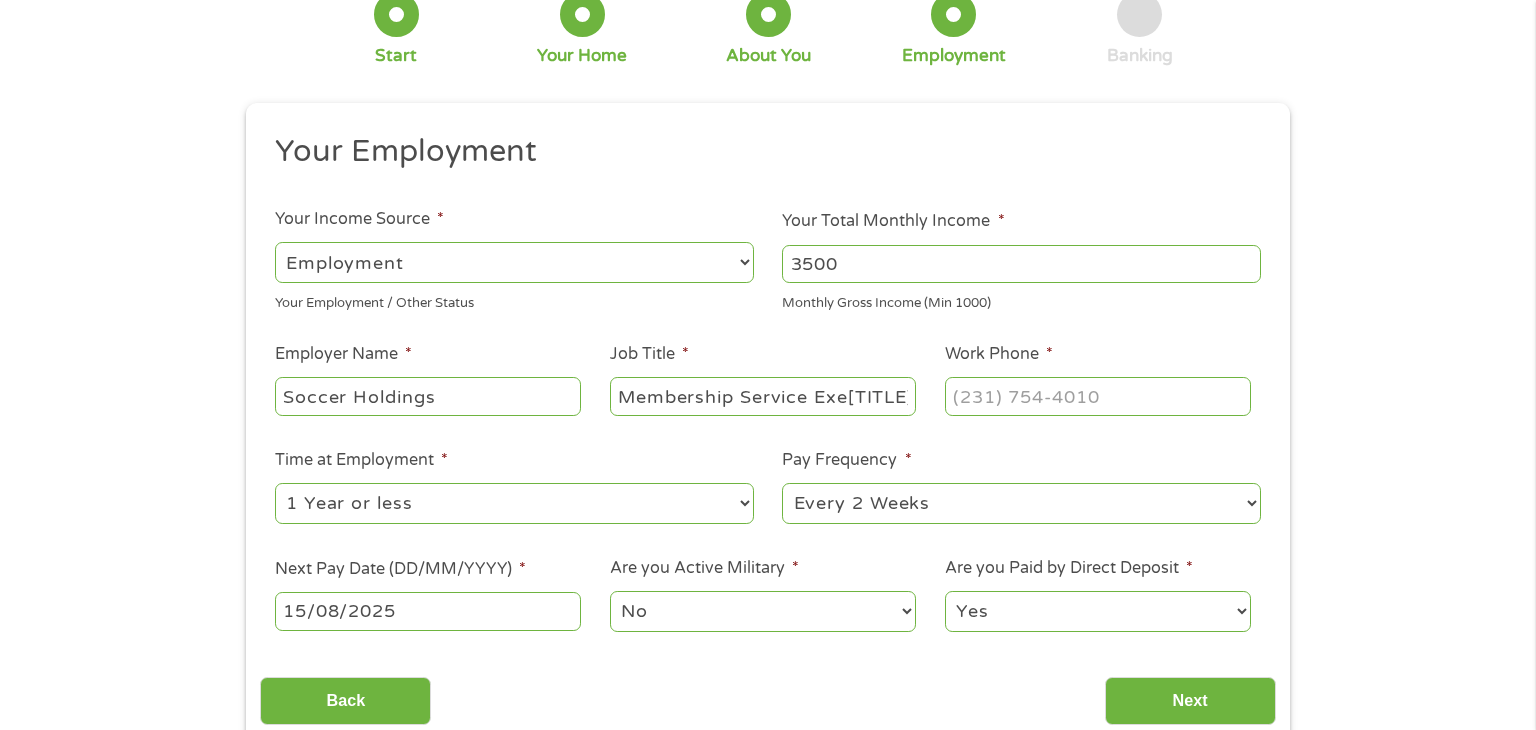 click on "No Yes" at bounding box center (763, 611) 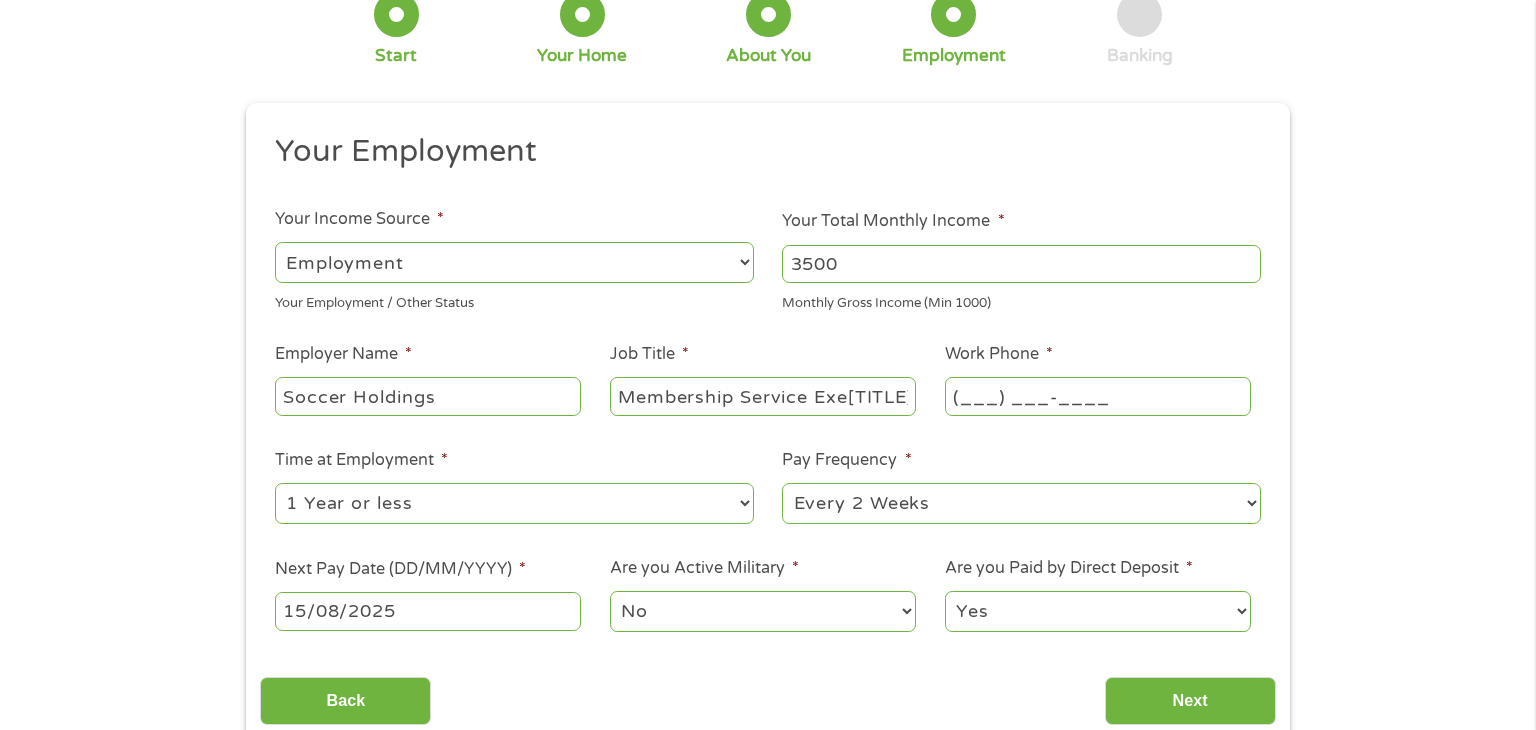 click on "(___) ___-____" at bounding box center [1098, 396] 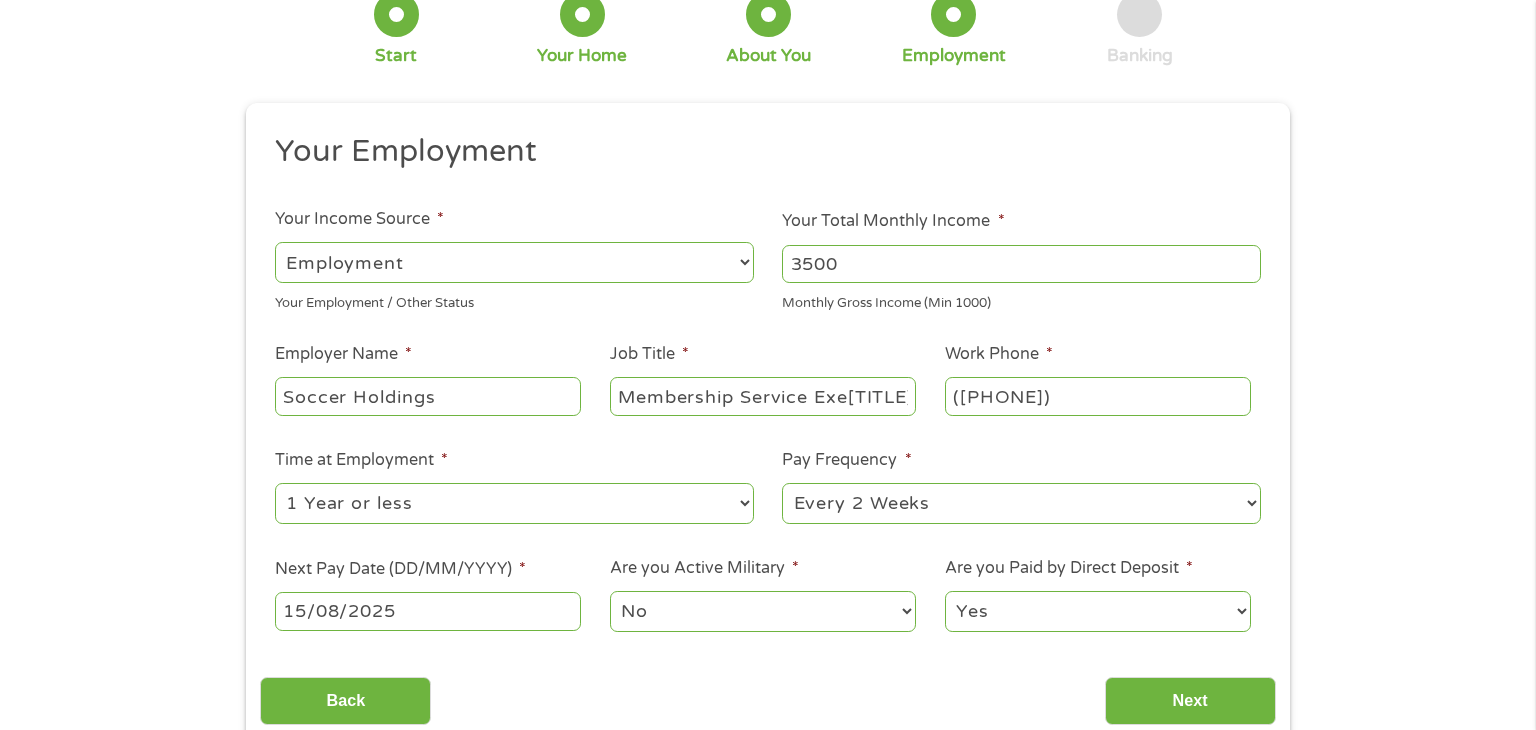 type on "([PHONE])" 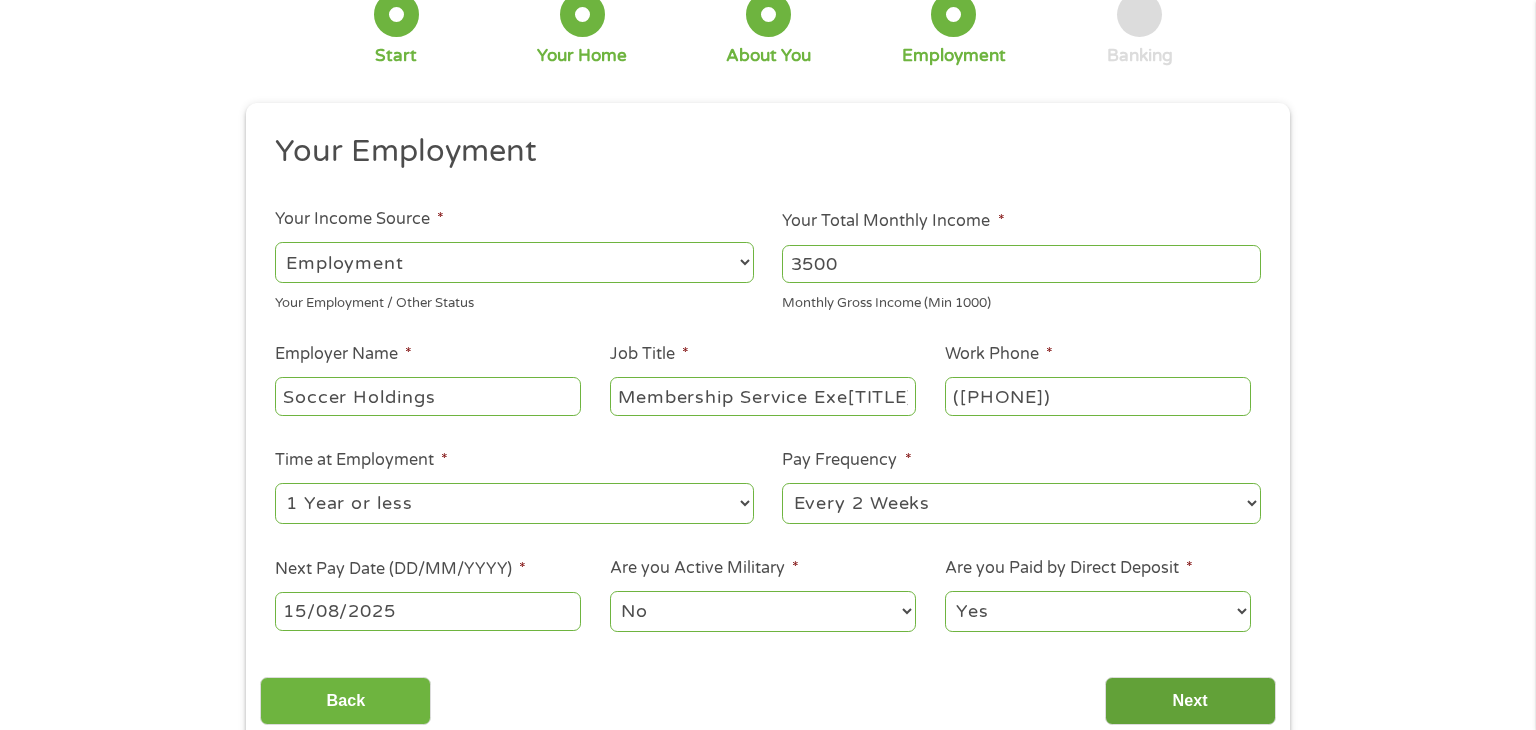 click on "Next" at bounding box center [1190, 701] 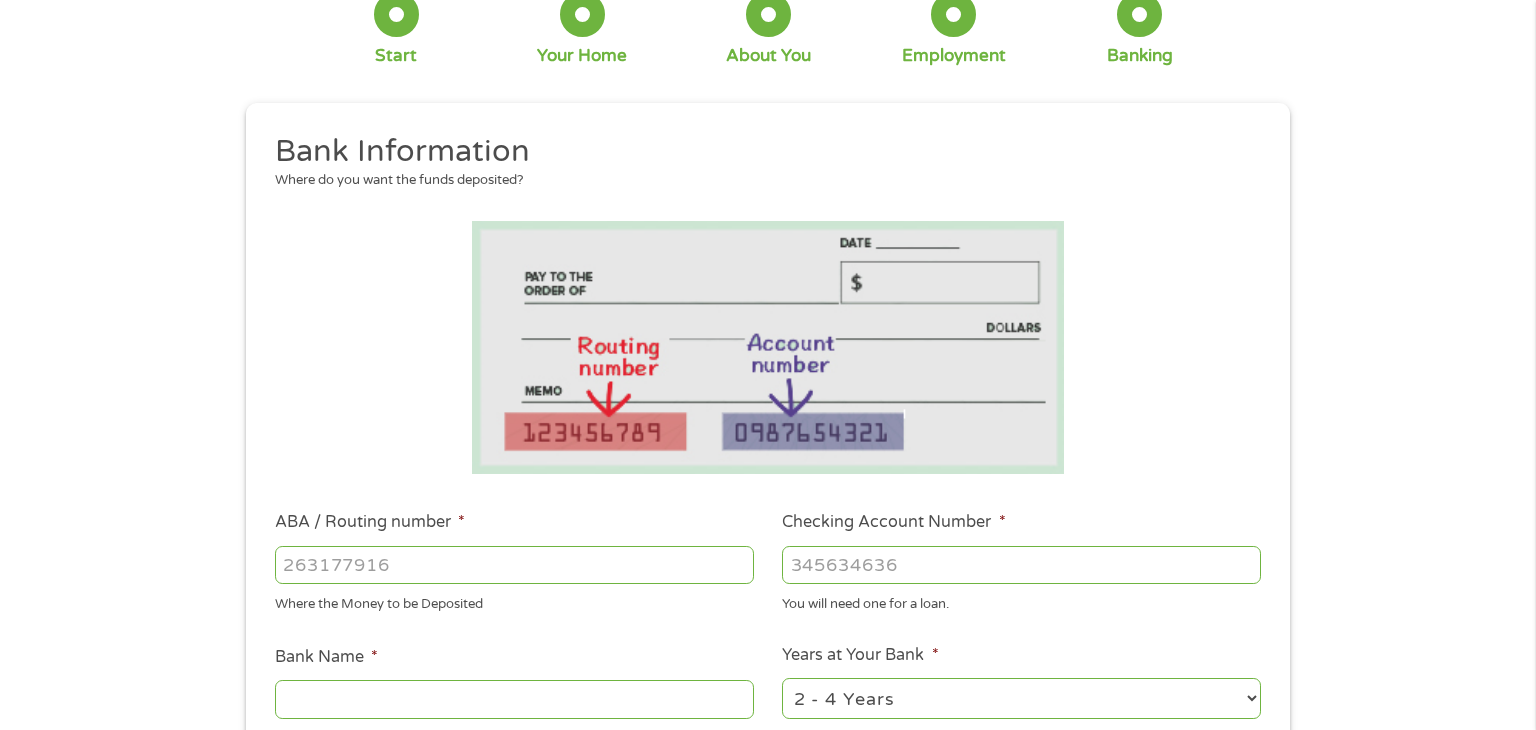 scroll, scrollTop: 8, scrollLeft: 8, axis: both 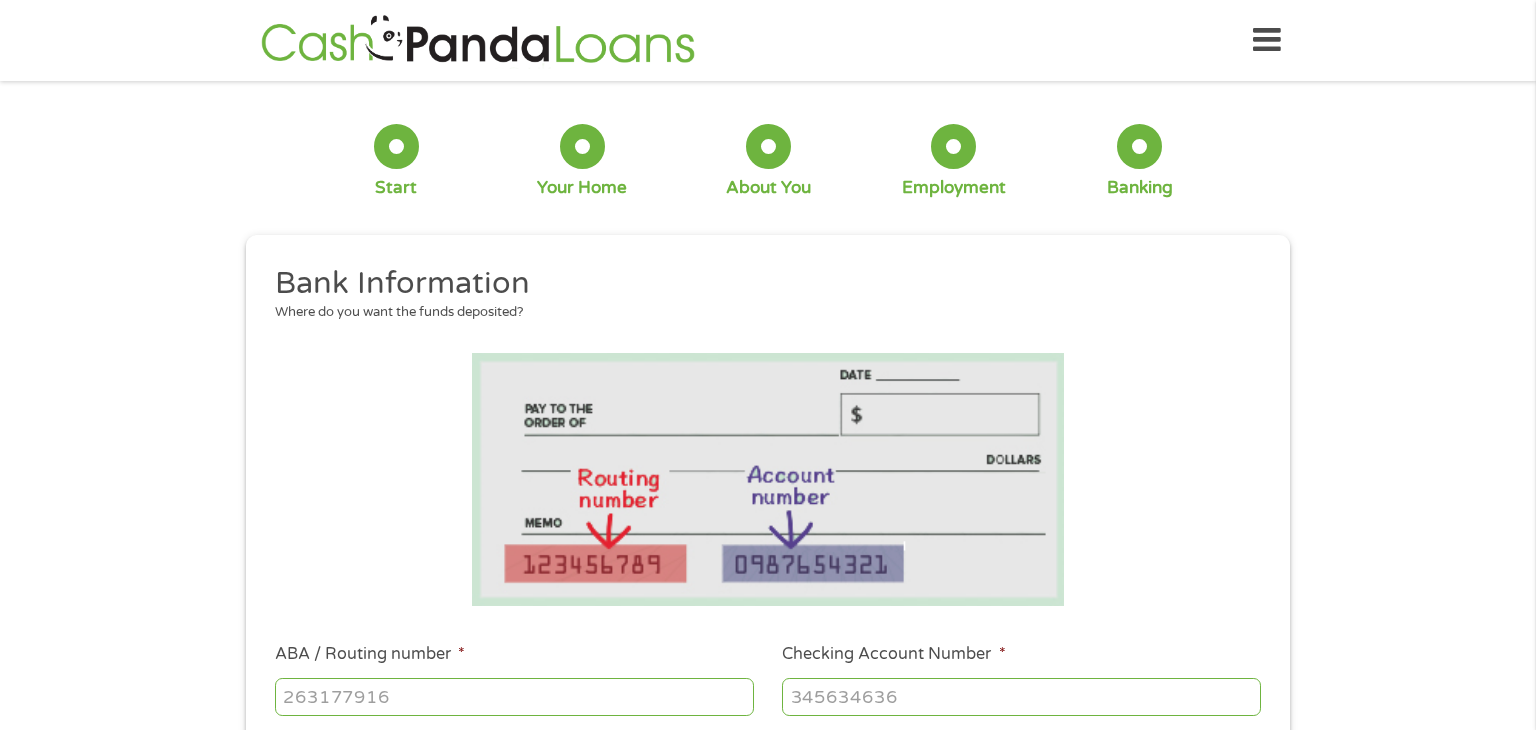 click on "ABA / Routing number *" at bounding box center (514, 697) 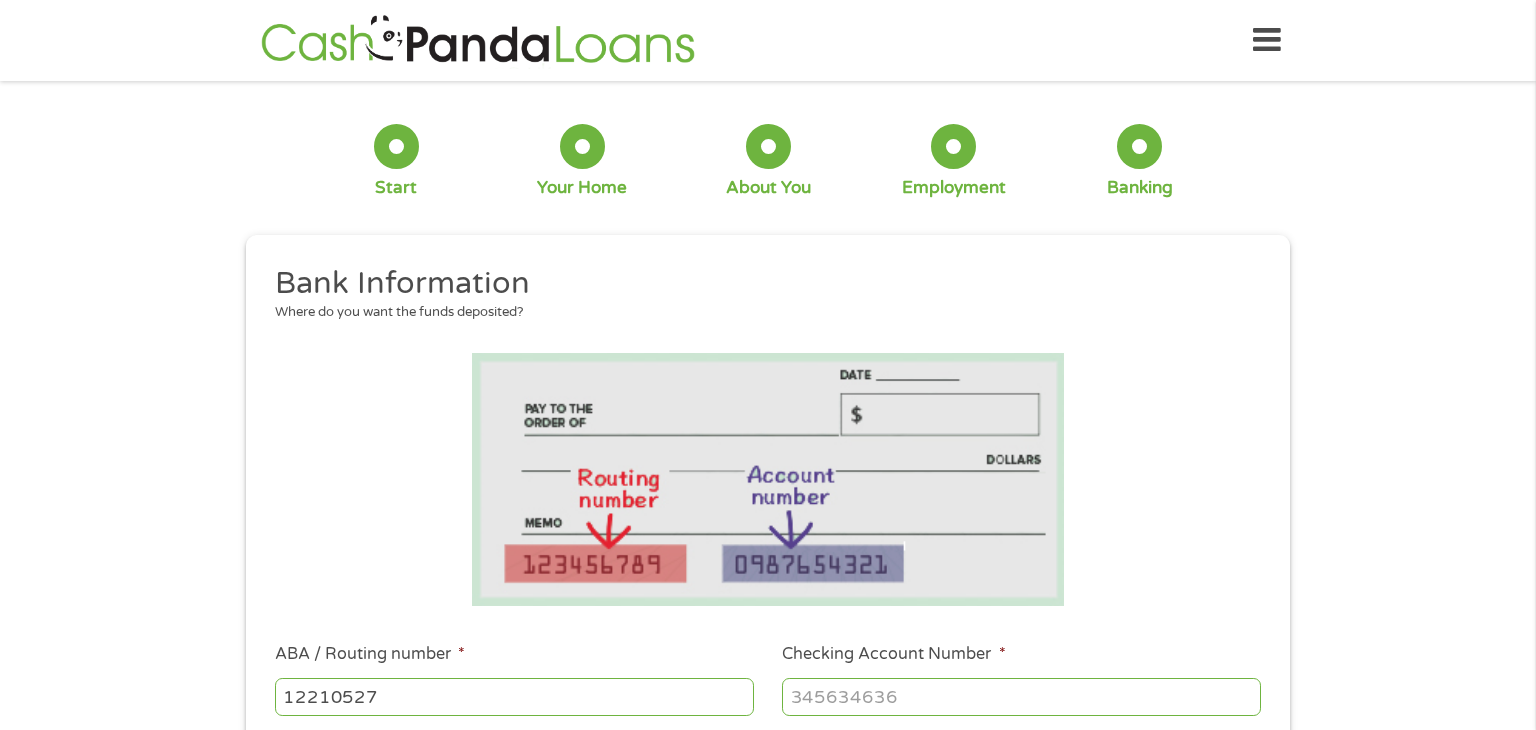 type on "122105278" 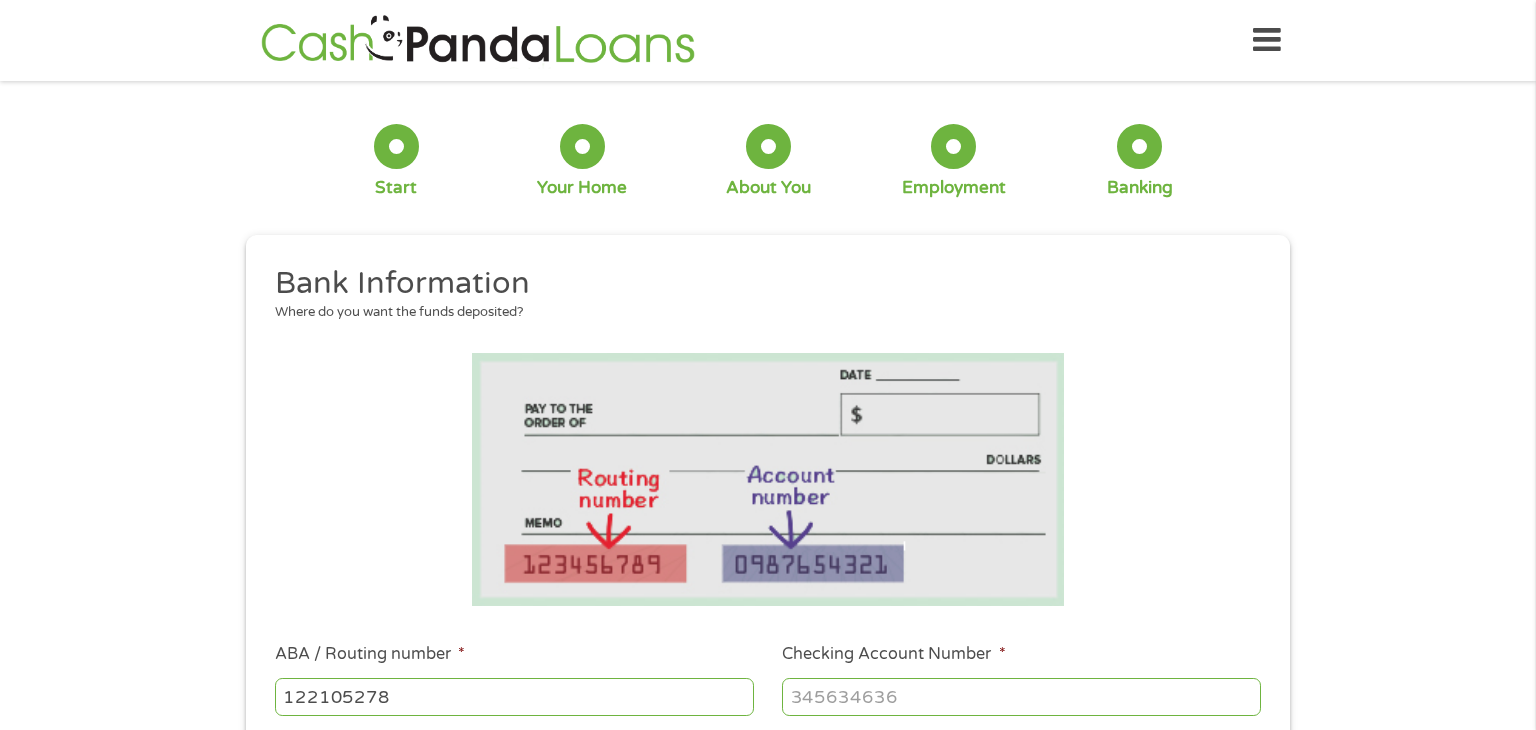 type on "WELLS FARGO BANK NA ARIZONA" 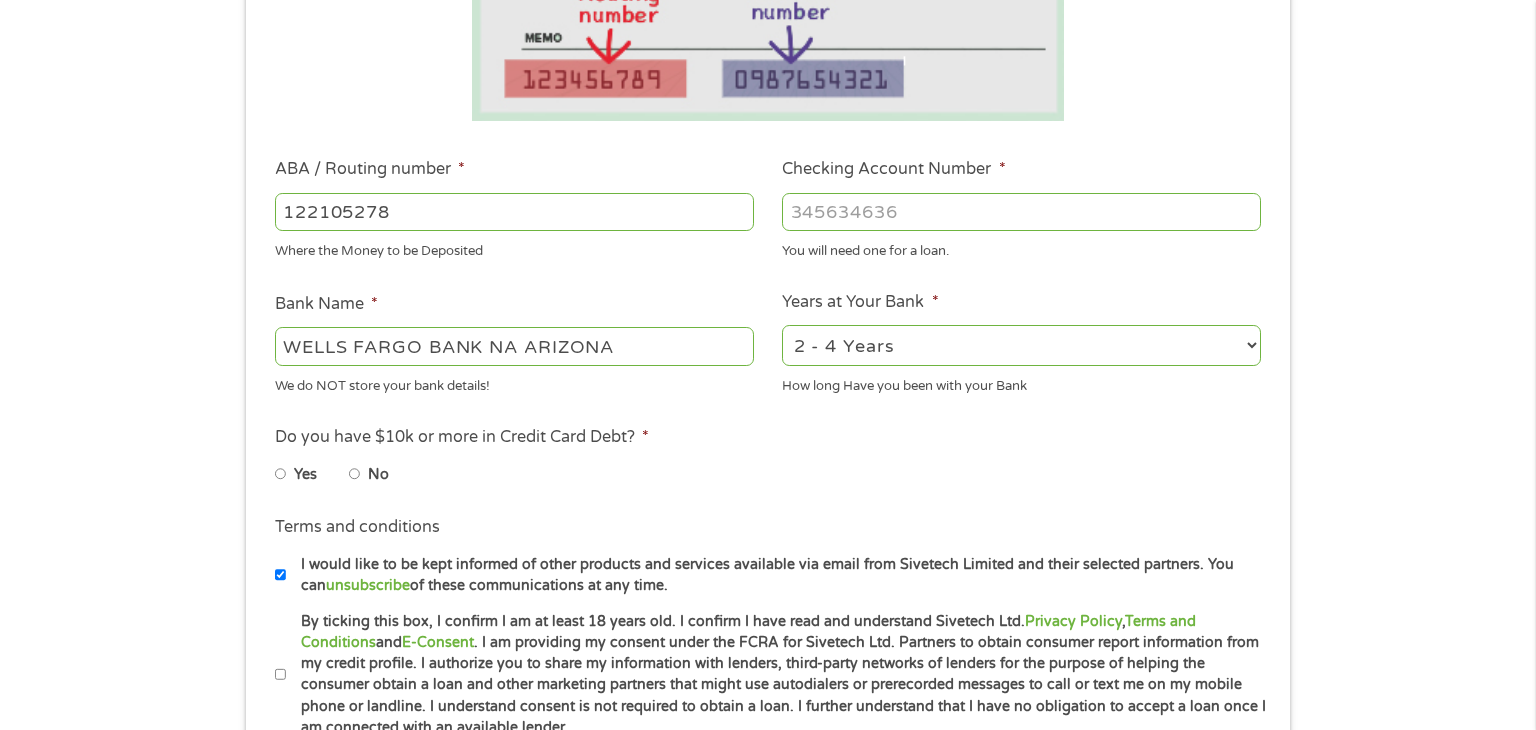 scroll, scrollTop: 486, scrollLeft: 0, axis: vertical 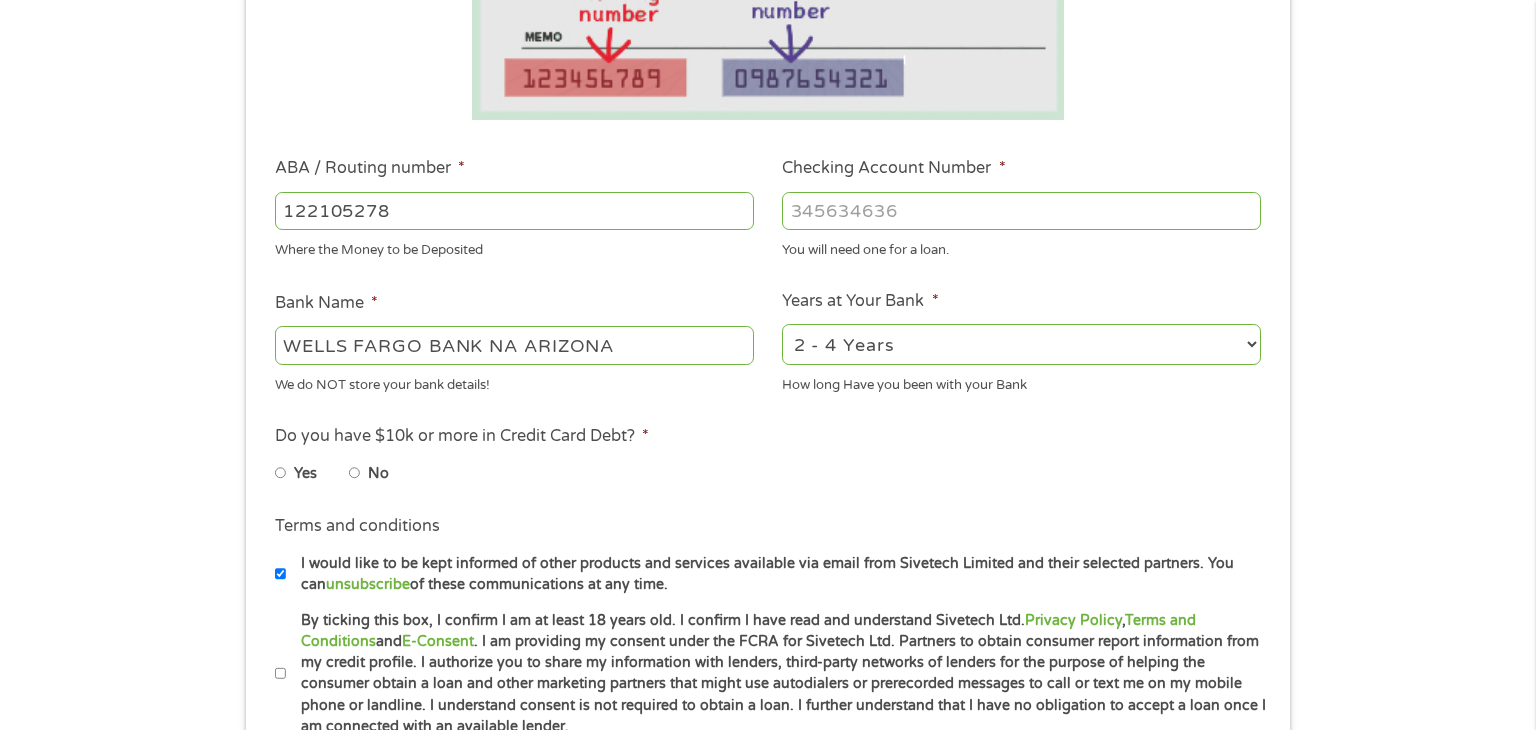 type on "[NUMBER]" 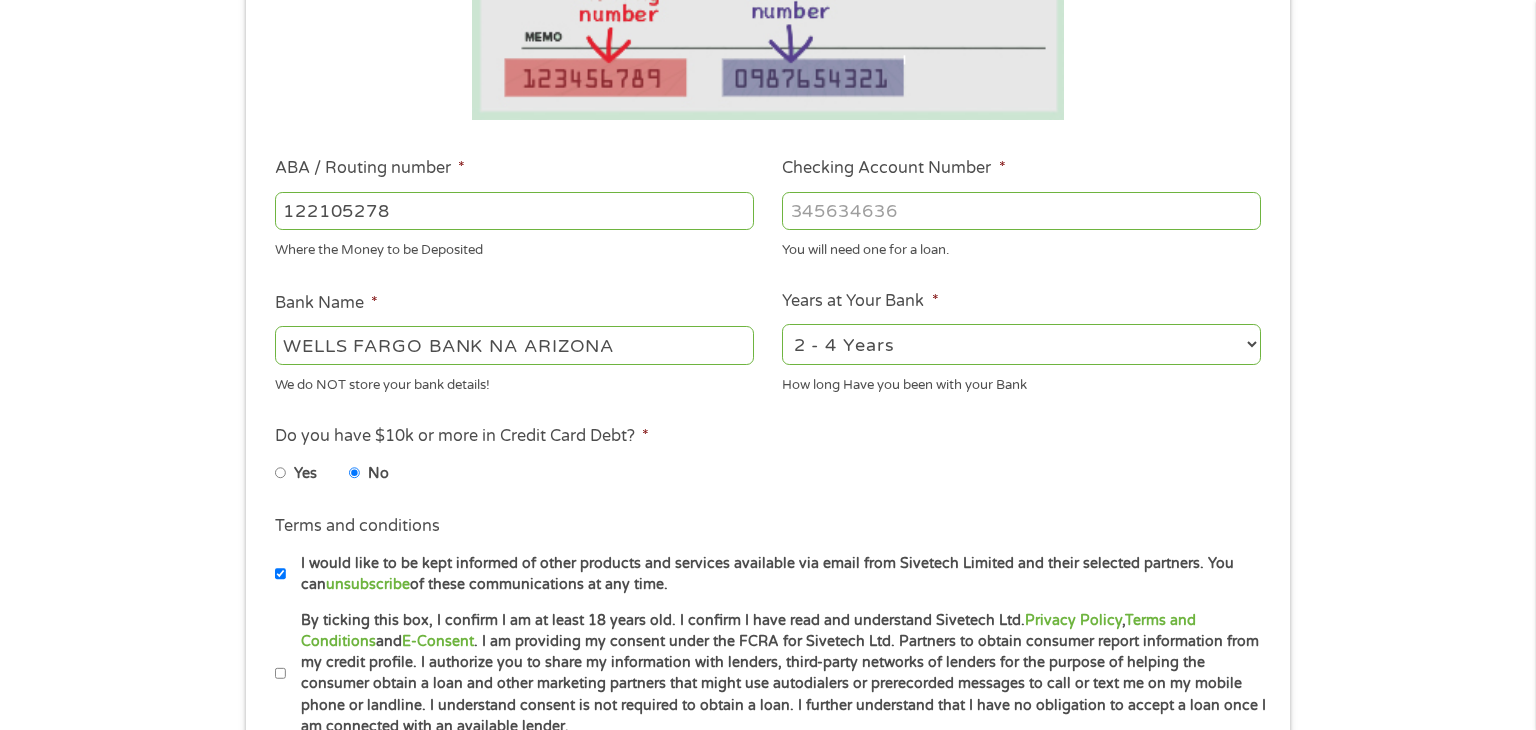 click on "By ticking this box, I confirm I am at least 18 years old. I confirm I have read and understand Sivetech Ltd.  Privacy Policy ,  Terms and Conditions  and  E-Consent . I am providing my consent under the FCRA for Sivetech Ltd. Partners to obtain consumer report information from my credit profile. I authorize you to share my information with lenders, third-party networks of lenders for the purpose of helping the consumer obtain a loan and other marketing partners that might use autodialers or prerecorded messages to call or text me on my mobile phone or landline. I understand consent is not required to obtain a loan. I further understand that I have no obligation to accept a loan once I am connected with an available lender." at bounding box center (281, 674) 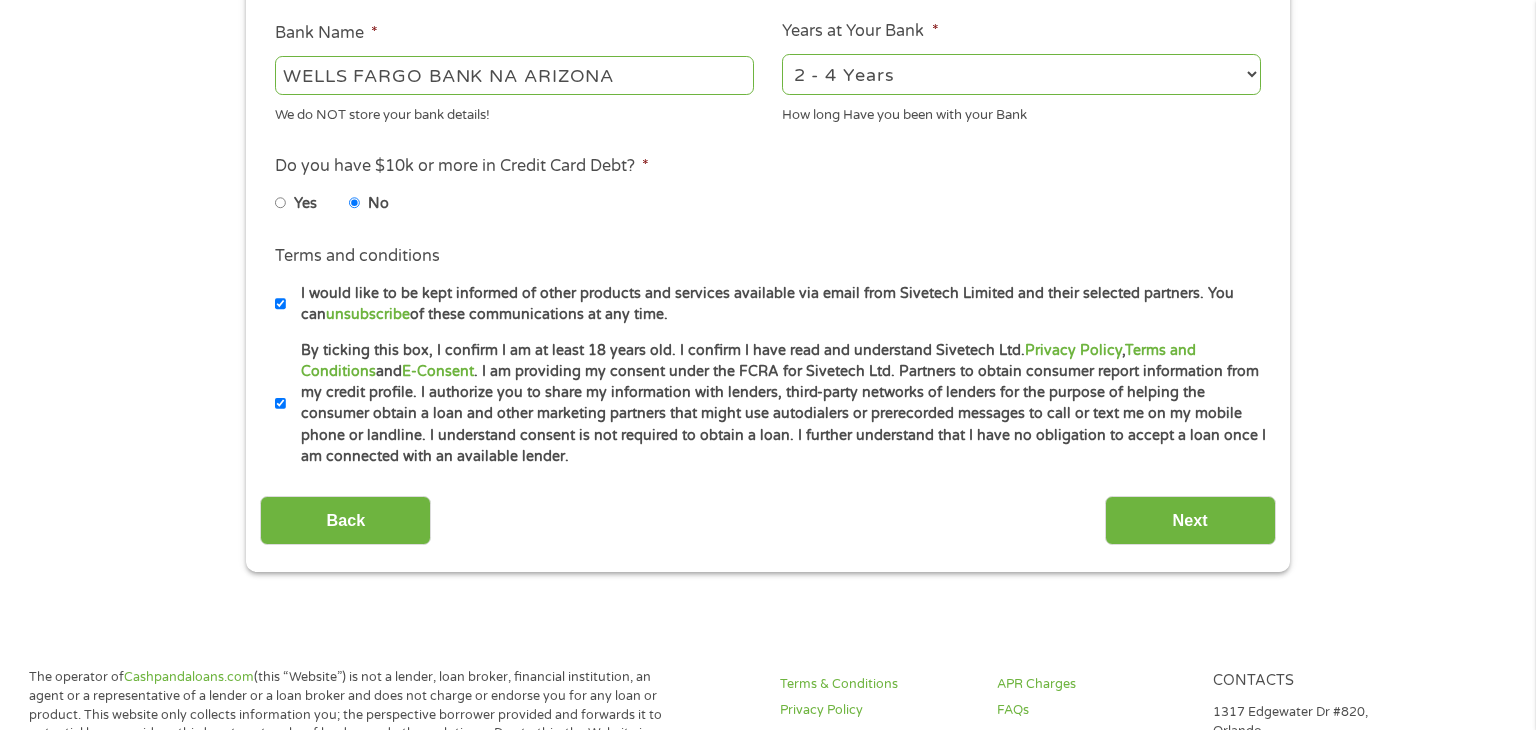 scroll, scrollTop: 756, scrollLeft: 0, axis: vertical 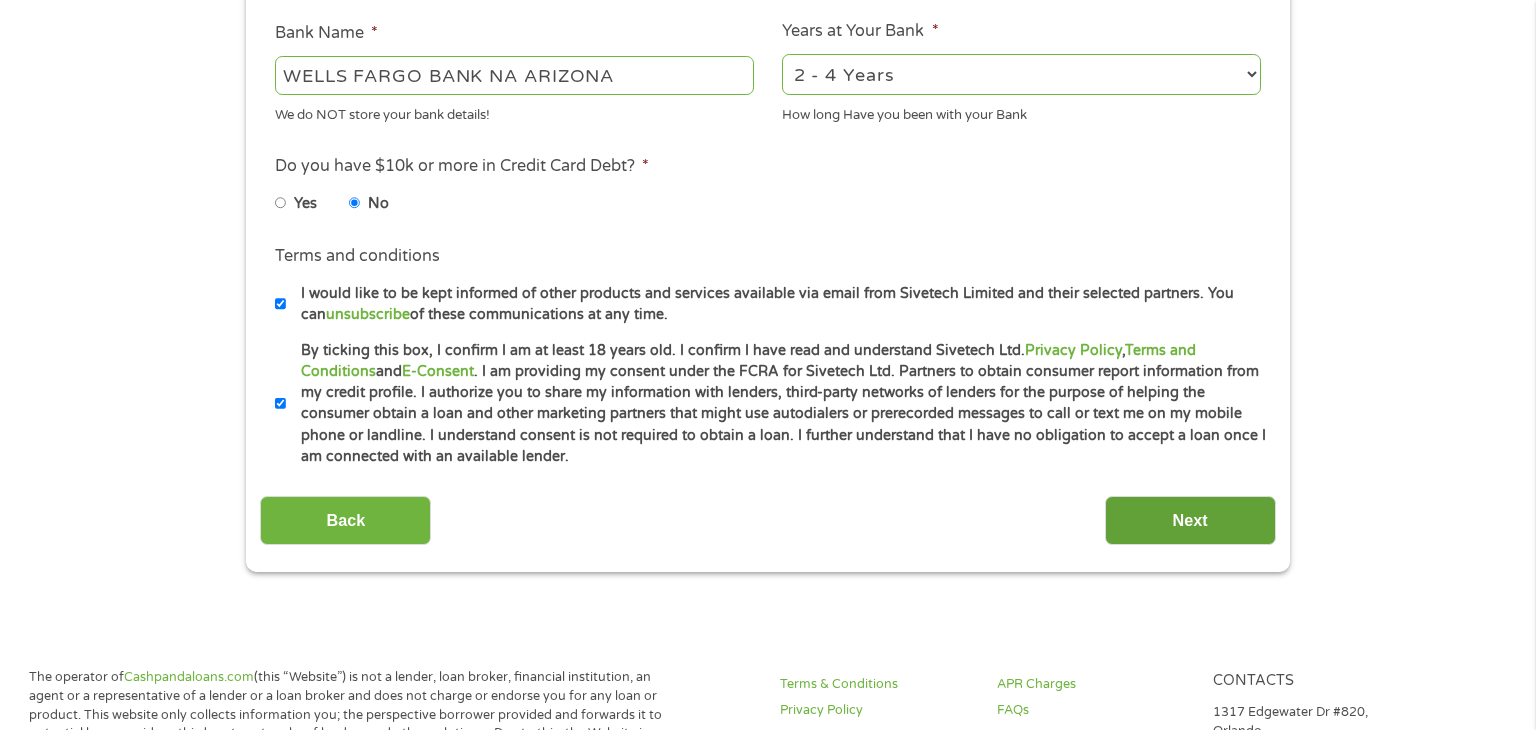 click on "Next" at bounding box center [1190, 520] 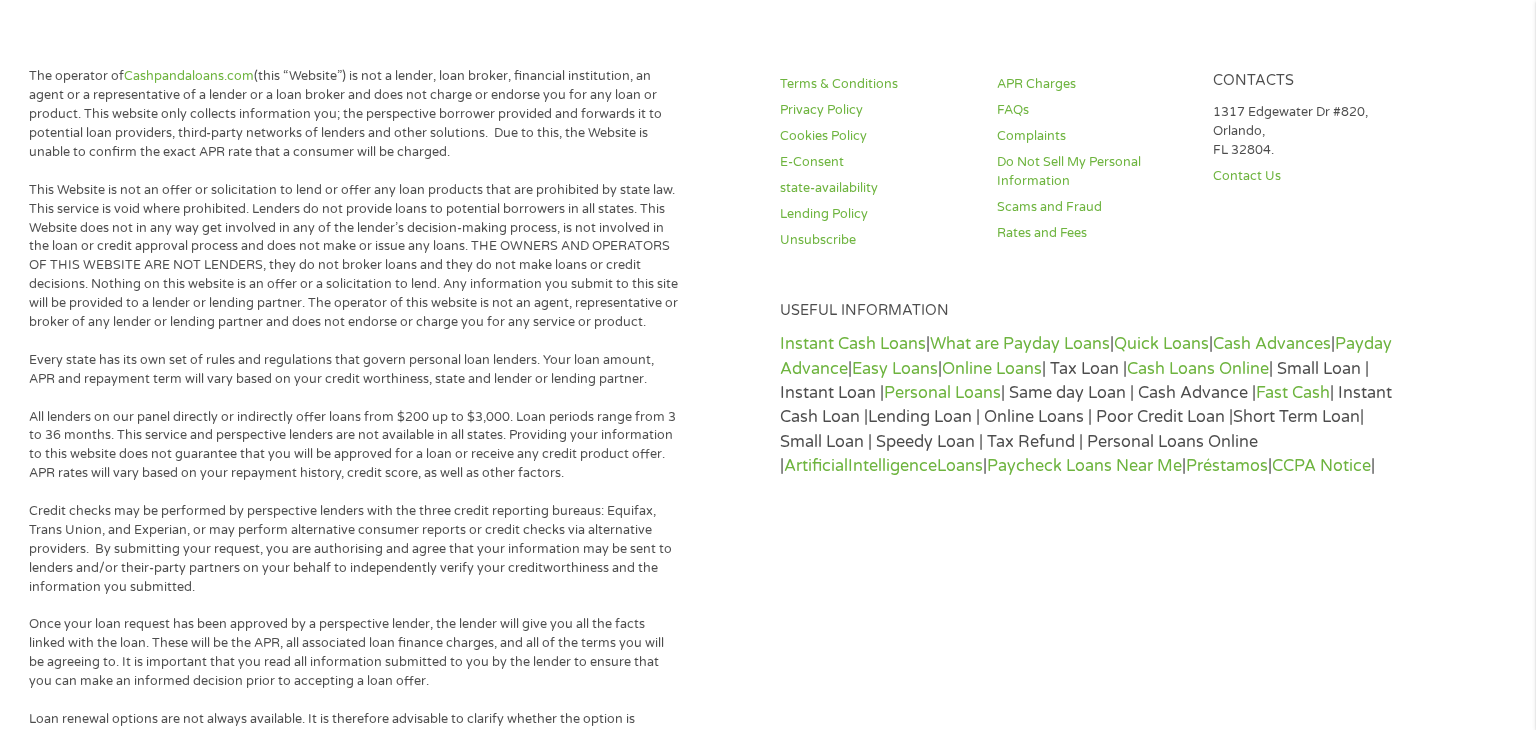 scroll, scrollTop: 8, scrollLeft: 8, axis: both 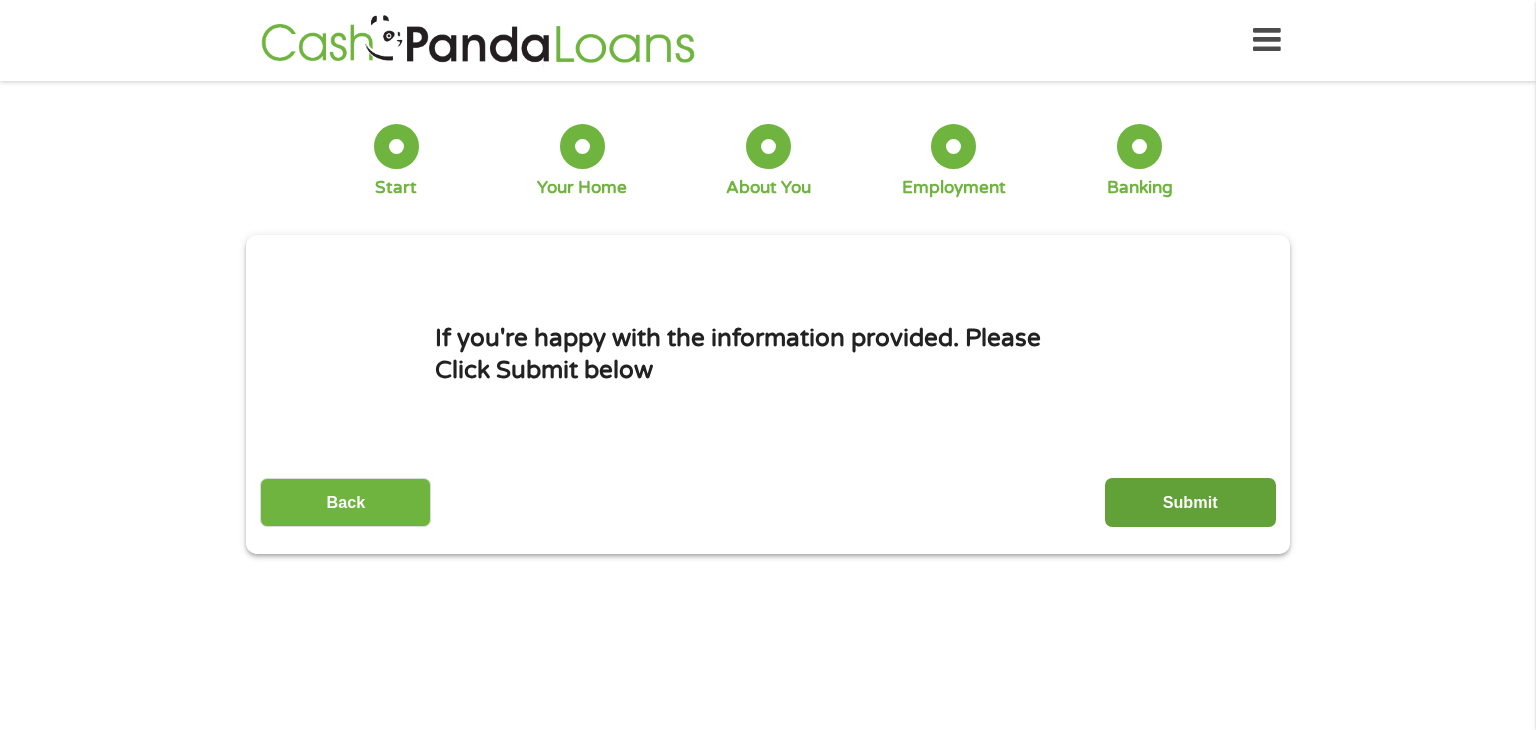click on "Submit" at bounding box center (1190, 502) 